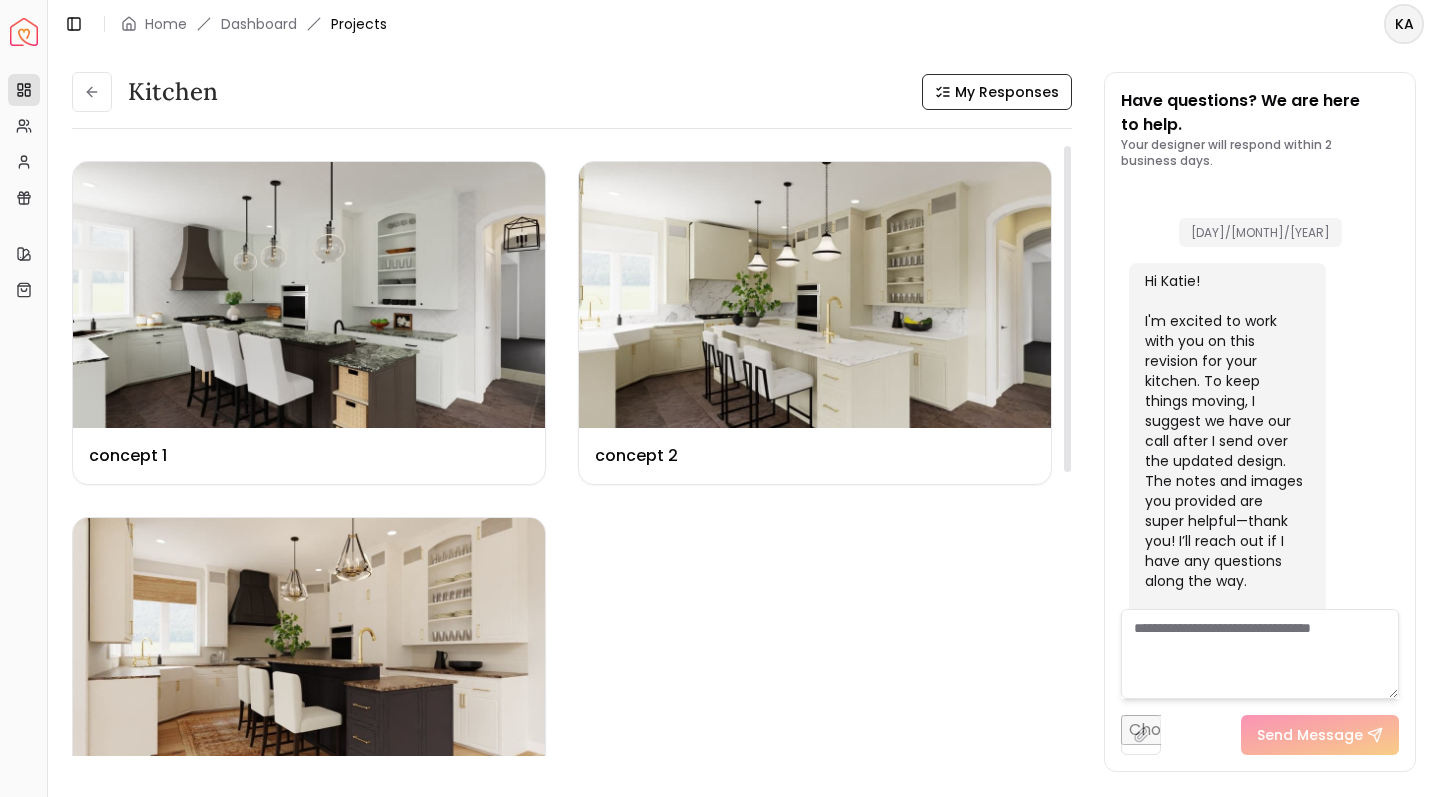 scroll, scrollTop: 0, scrollLeft: 0, axis: both 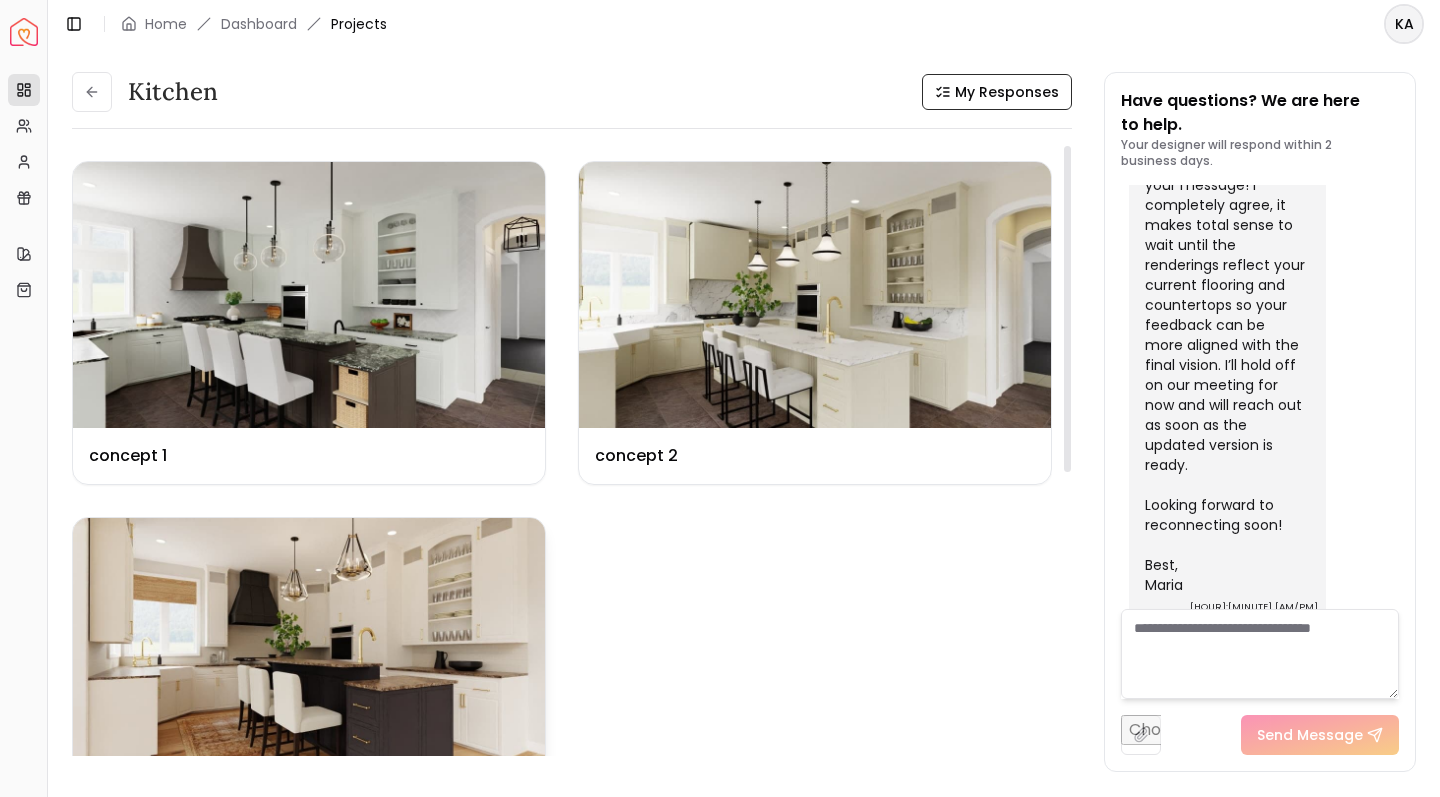 click at bounding box center [309, 651] 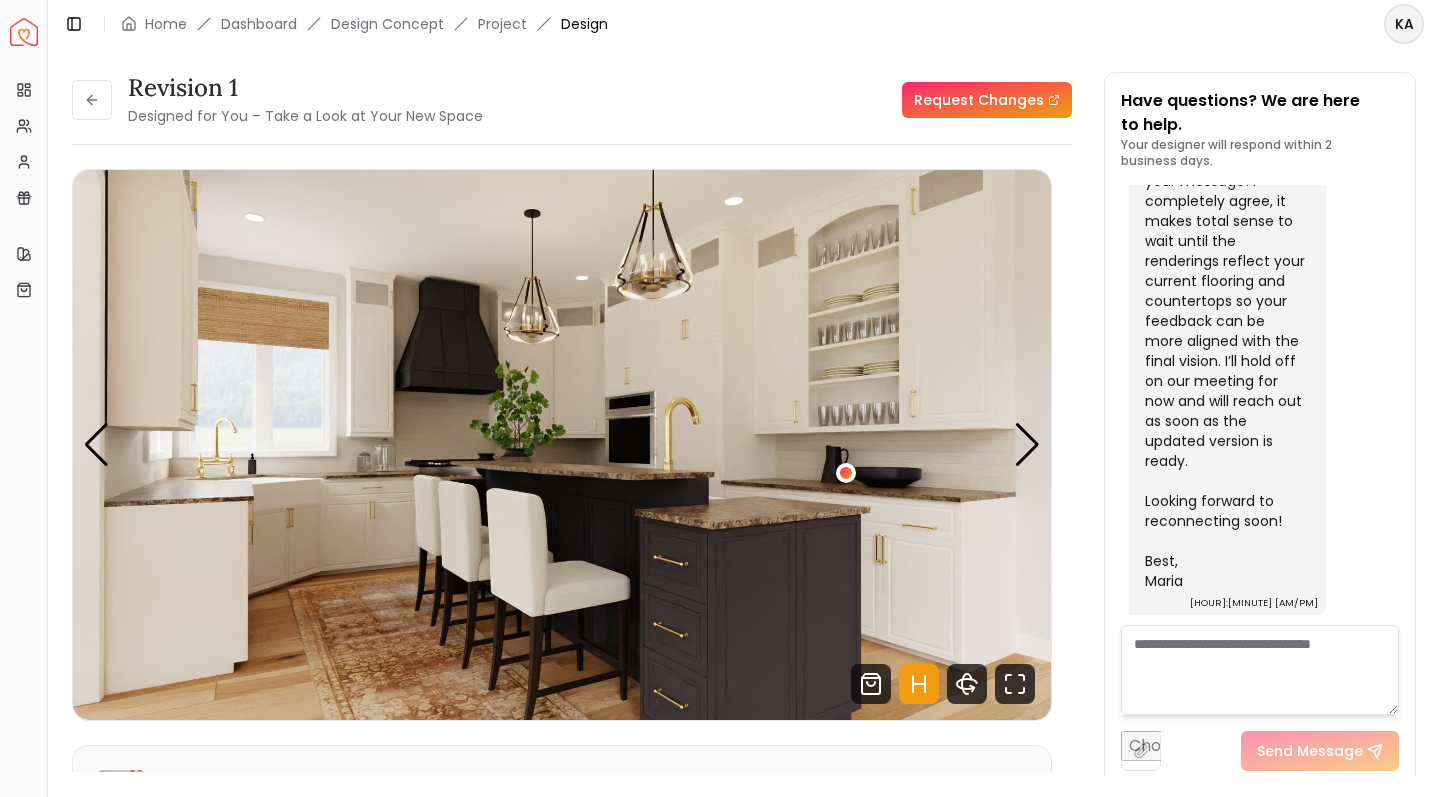 scroll, scrollTop: 6724, scrollLeft: 0, axis: vertical 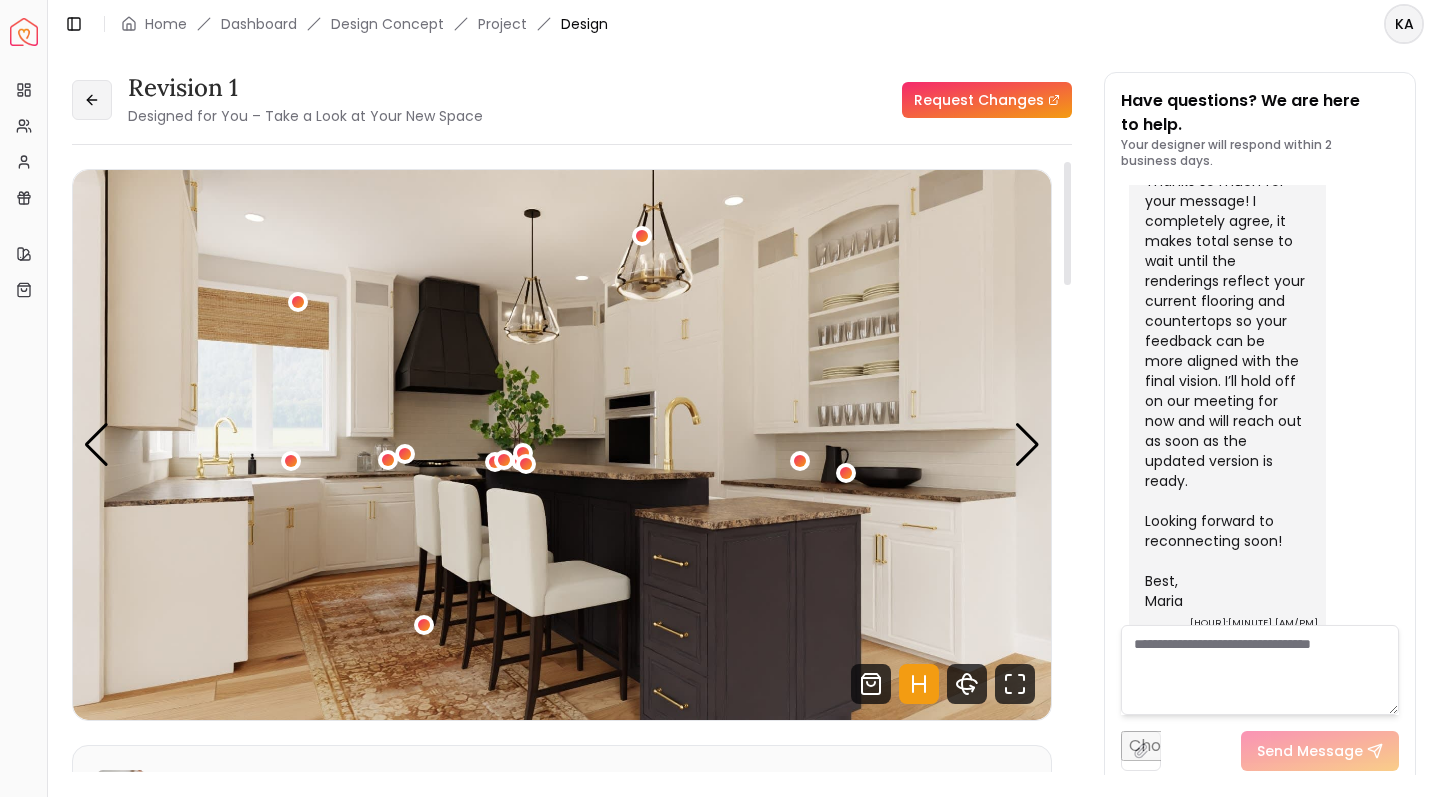 click 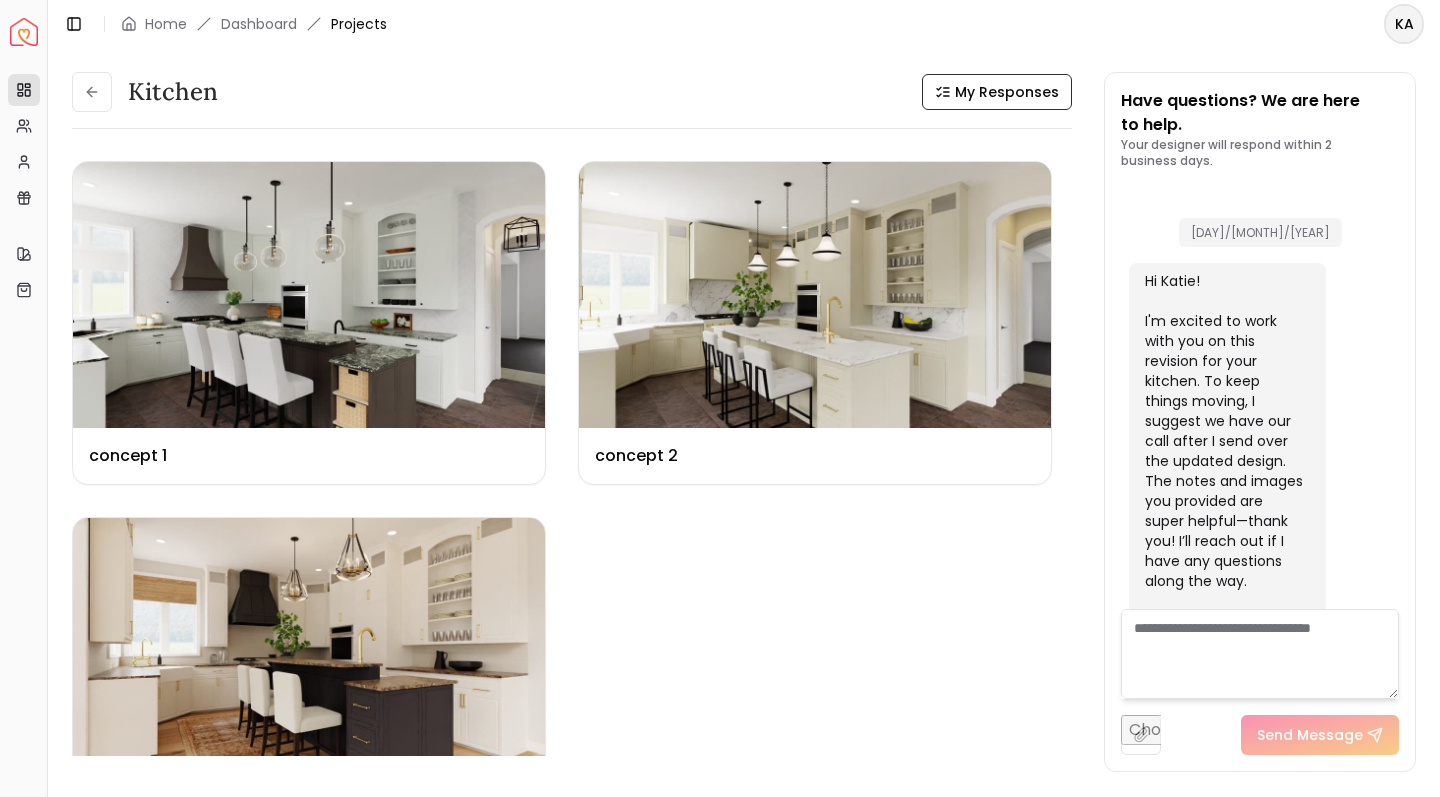 scroll, scrollTop: 6740, scrollLeft: 0, axis: vertical 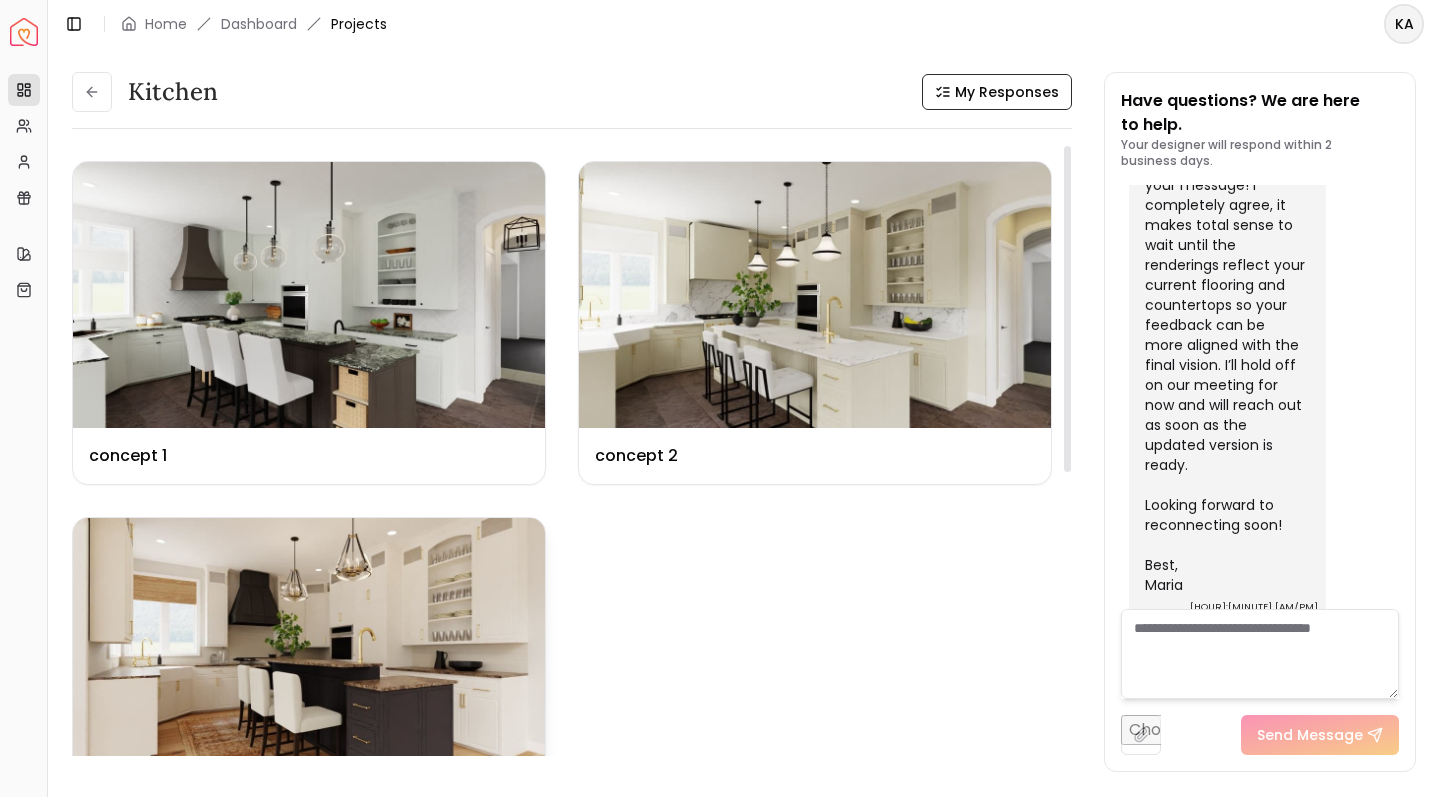 click at bounding box center [309, 651] 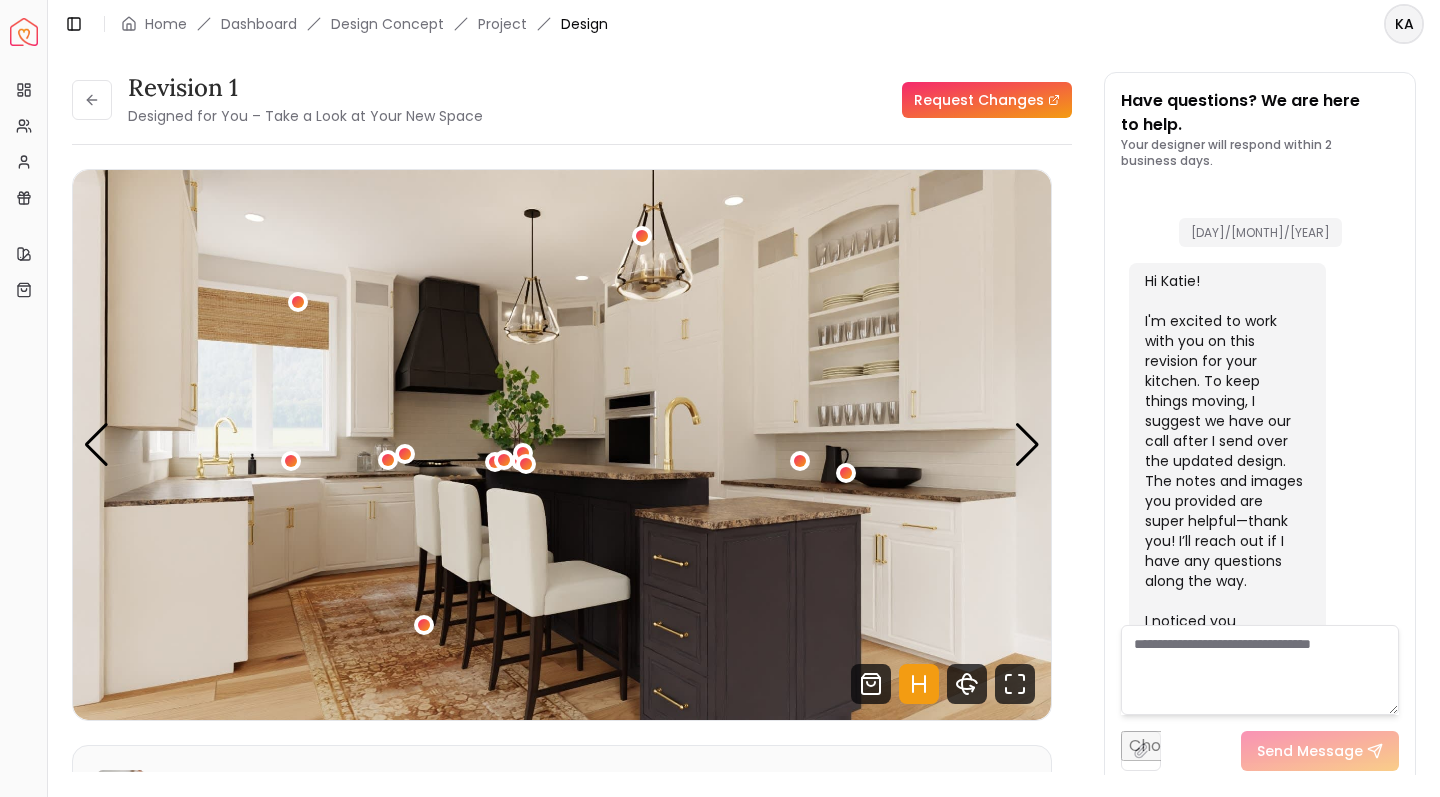 scroll, scrollTop: 6724, scrollLeft: 0, axis: vertical 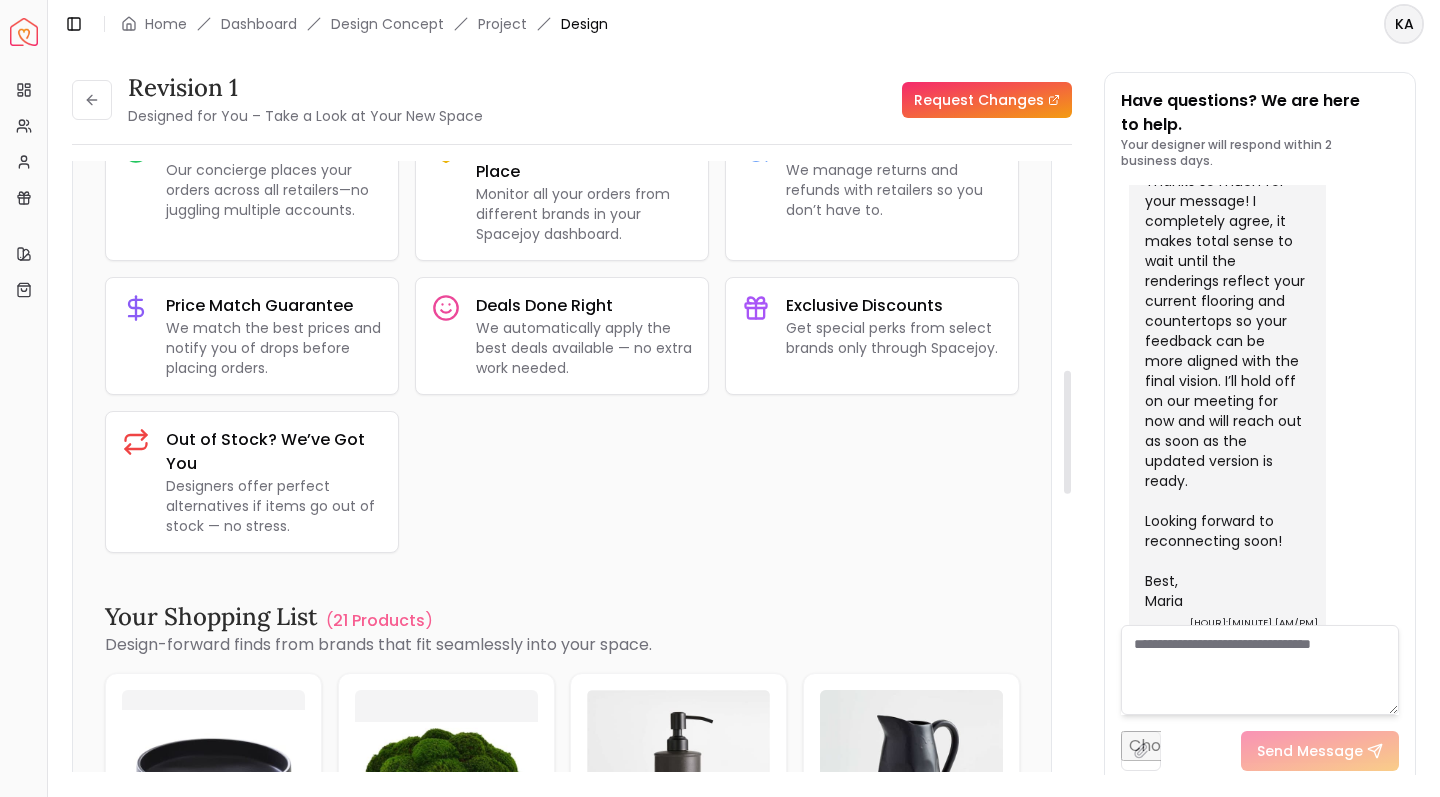 drag, startPoint x: 1066, startPoint y: 272, endPoint x: 1017, endPoint y: 523, distance: 255.73814 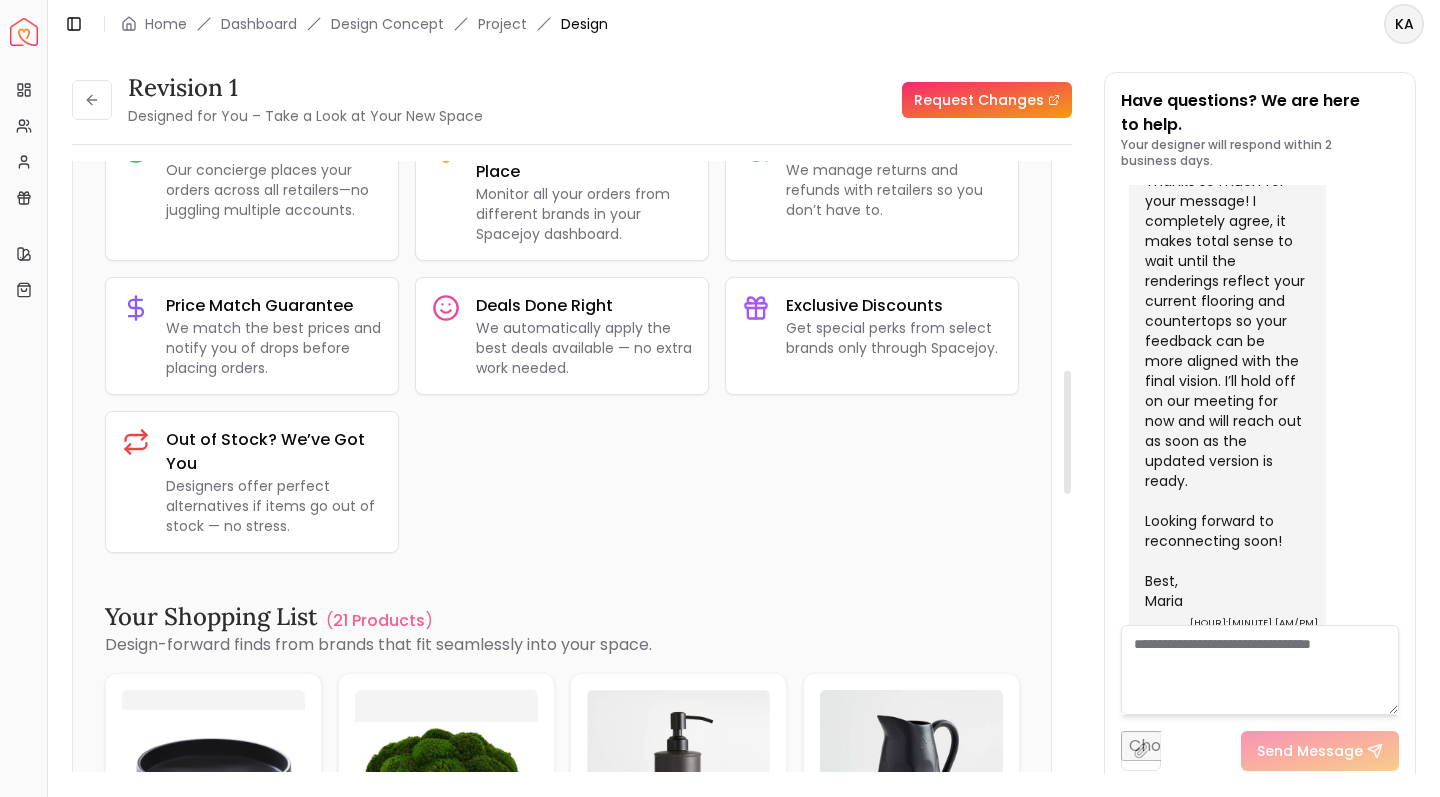 click on "Revision 1 Designed for You – Take a Look at Your New Space Request Changes Hotspots On Density Show All Pannellum Loading... Start Maria Castillero Please listen to the voice note(s) from your designer outlining the details of your design(s). Audio Note: Audio Note  1 0:00  /  0:00 Transcript:  Thank you. Wall Paints Featured in Your Design Benjamin Moore Mopboard Black Benjamin Moore Calm Why Shop with Spacejoy? Shopping through Spacejoy isn’t just convenient — it’s smarter. Here’s why: One Cart, All Brands Our concierge places your orders across all retailers—no juggling multiple accounts. Track Everything, In One Place Monitor all your orders from different brands in your Spacejoy dashboard. Returns? Refunds? Relax. We manage returns and refunds with retailers so you don’t have to. Price Match Guarantee We match the best prices and notify you of drops before placing orders. Deals Done Right We automatically apply the best deals available — no extra work needed. Exclusive Discounts ( 21" at bounding box center (572, 474) 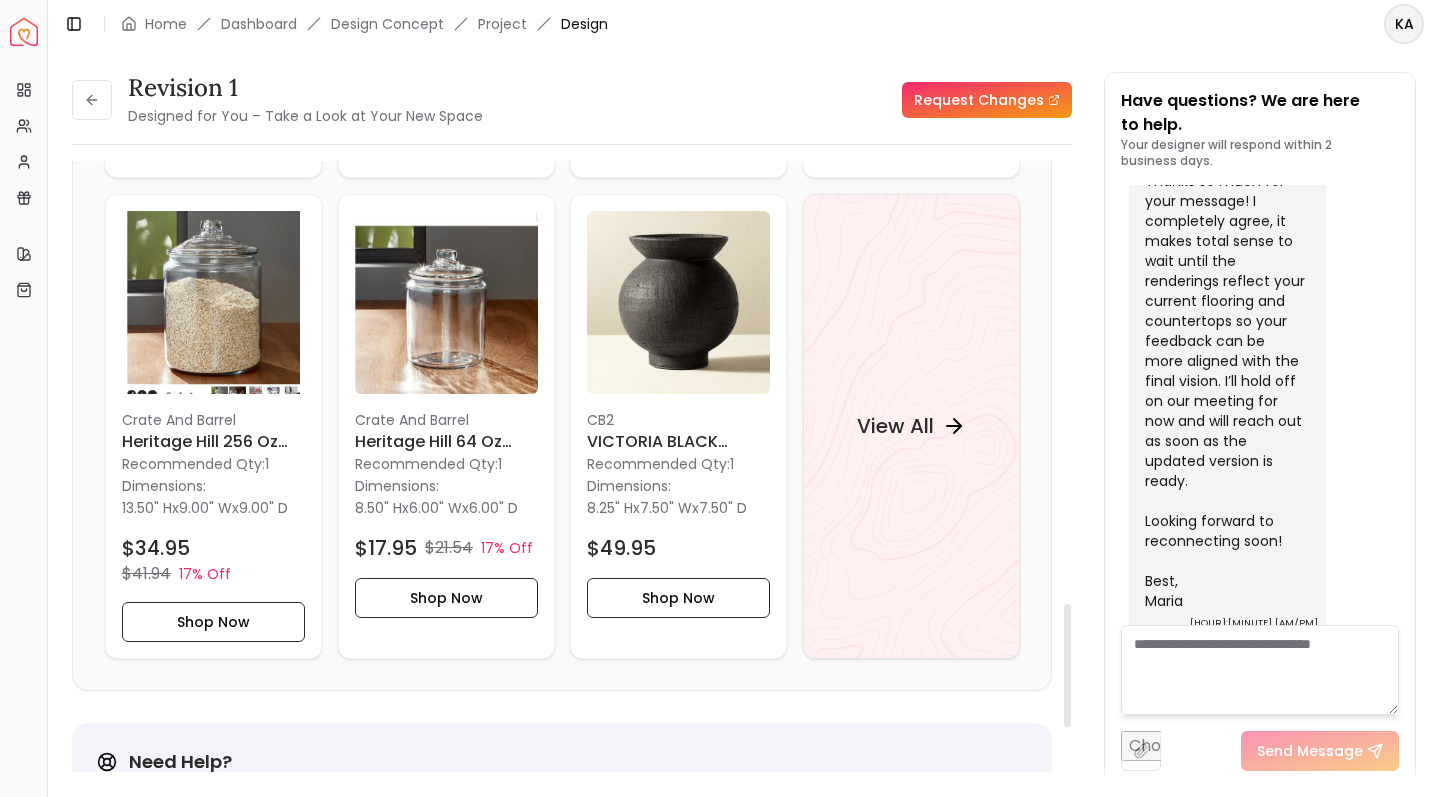 drag, startPoint x: 1069, startPoint y: 466, endPoint x: 1063, endPoint y: 657, distance: 191.09422 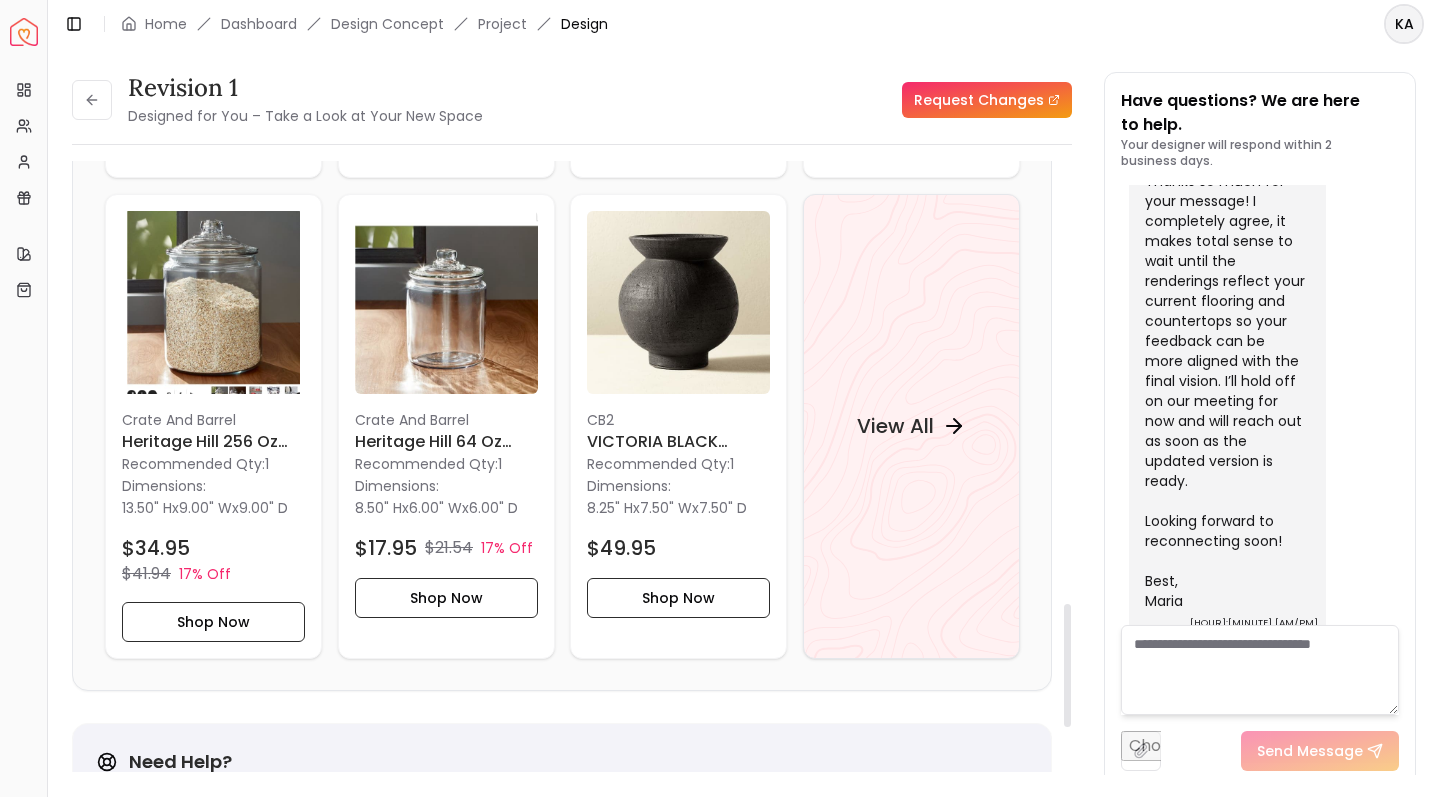click at bounding box center (1067, 474) 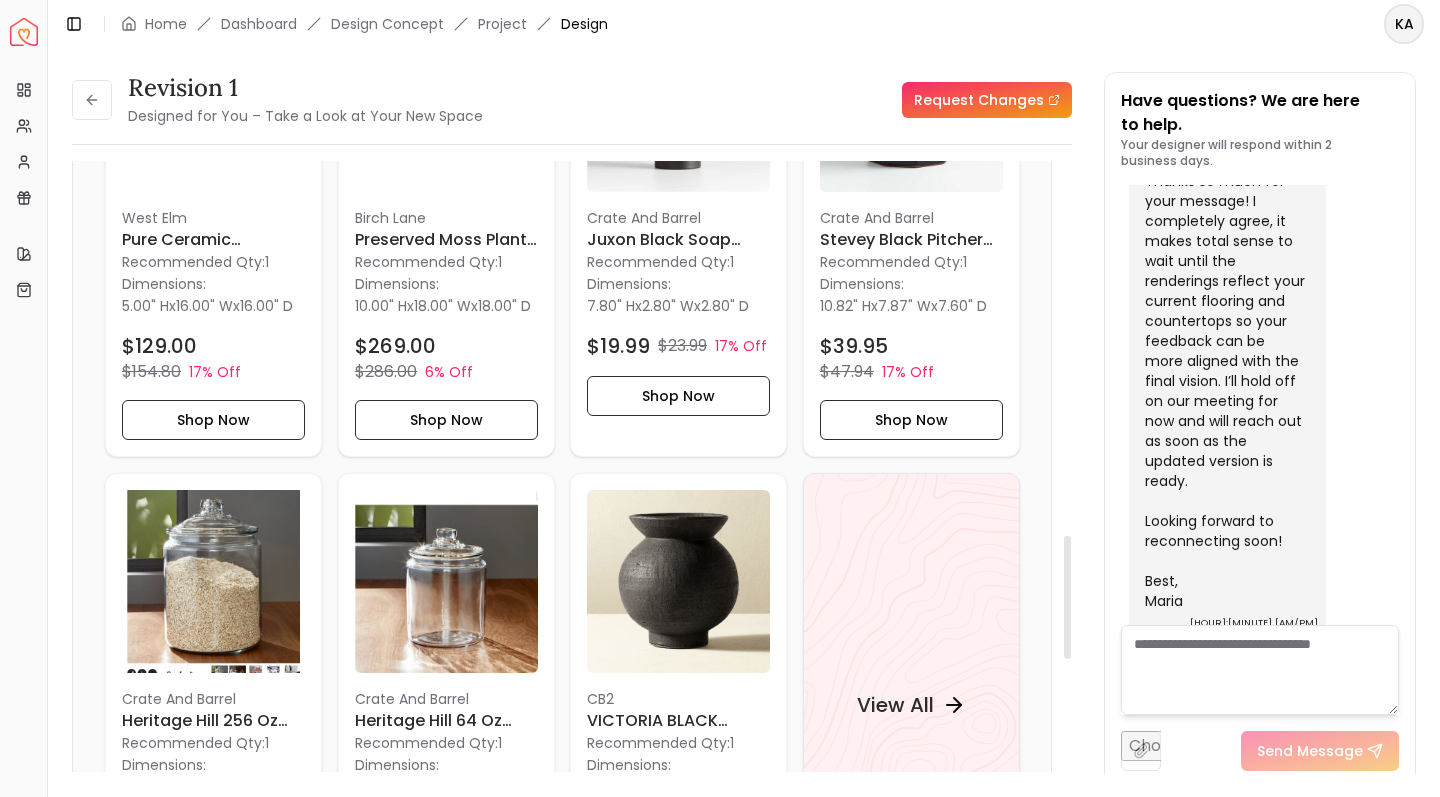 scroll, scrollTop: 1857, scrollLeft: 0, axis: vertical 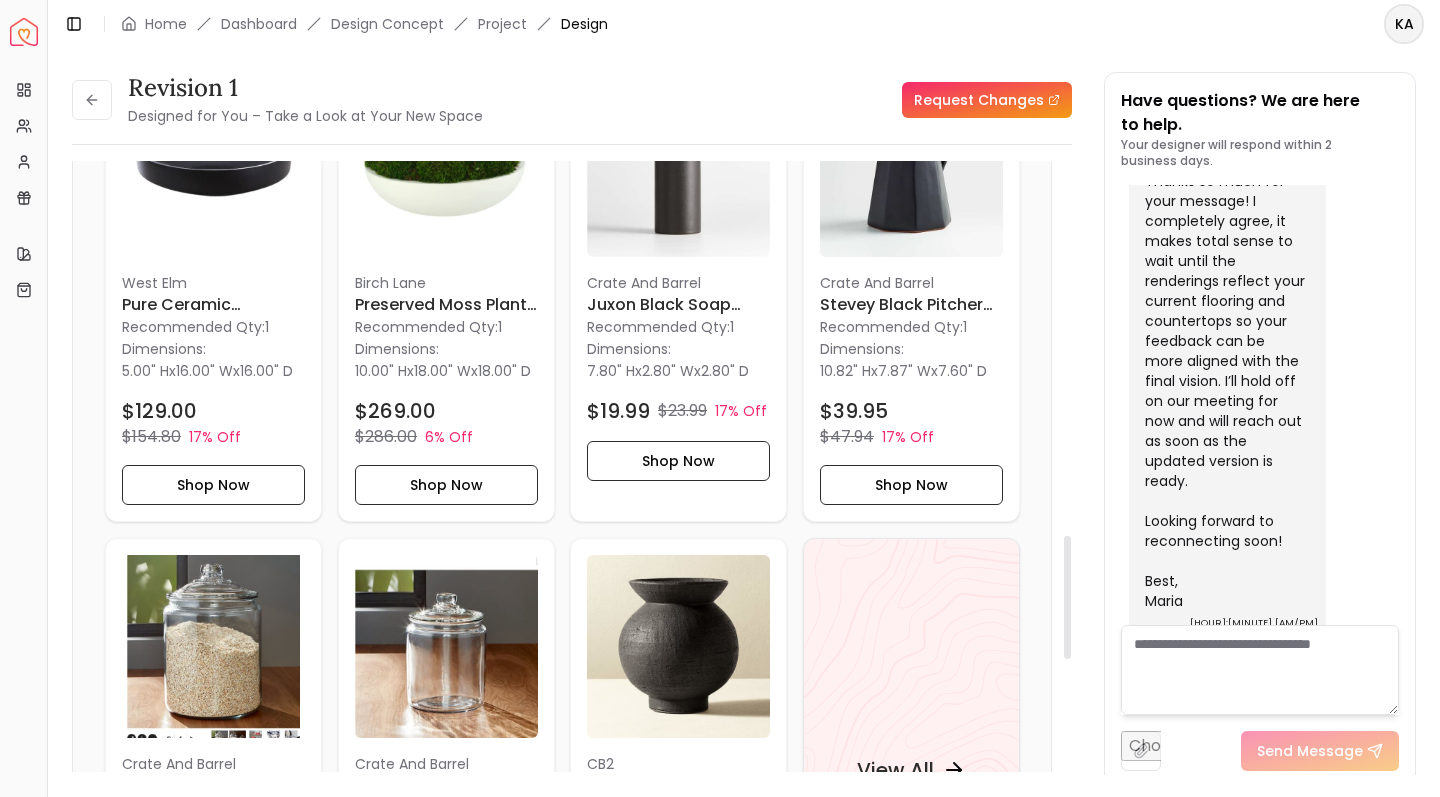 drag, startPoint x: 1067, startPoint y: 657, endPoint x: 1038, endPoint y: 588, distance: 74.84651 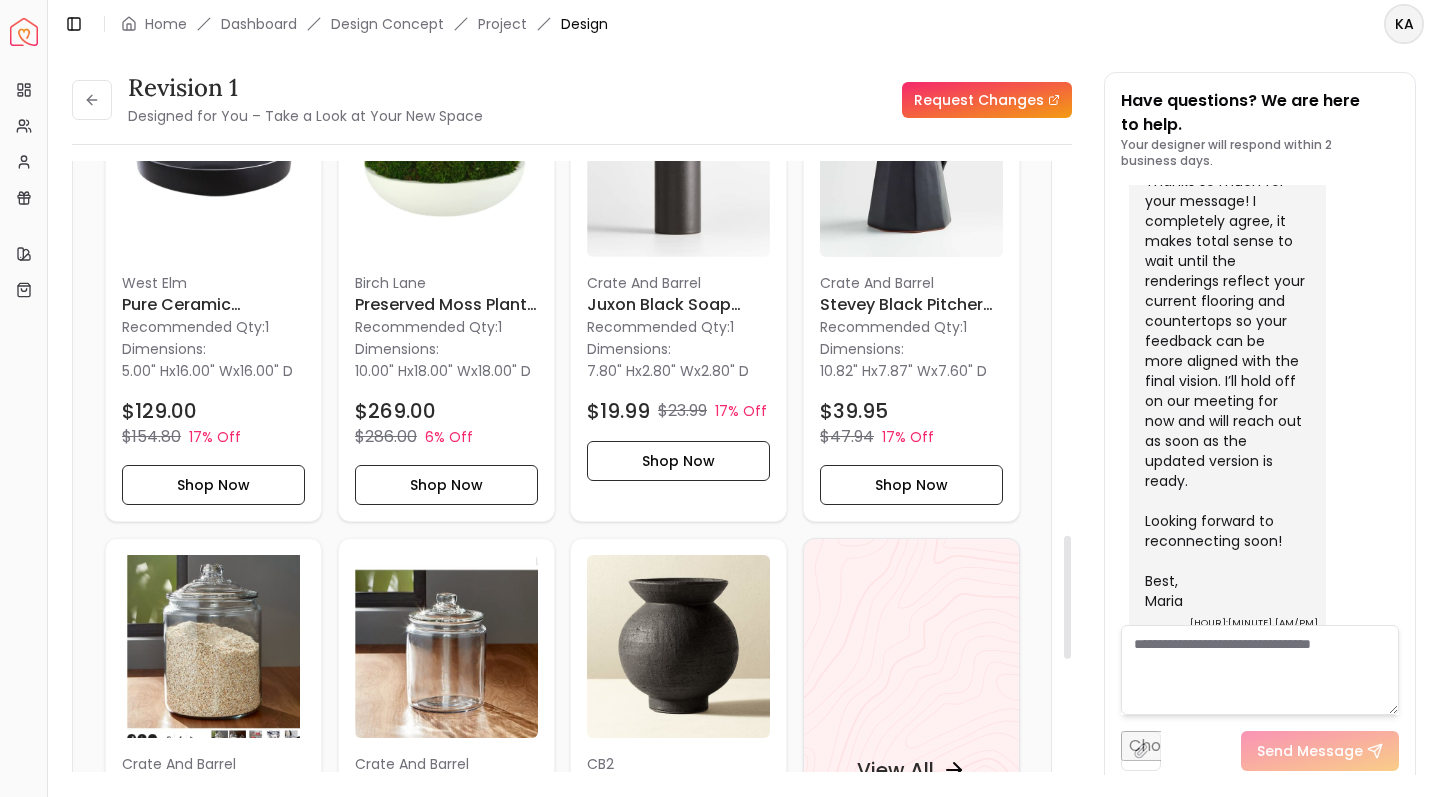 click on "Revision 1 Designed for You – Take a Look at Your New Space Request Changes Hotspots On Density Show All Pannellum Loading... Start Maria Castillero Please listen to the voice note(s) from your designer outlining the details of your design(s). Audio Note: Audio Note  1 0:00  /  0:00 Transcript:  Thank you. Wall Paints Featured in Your Design Benjamin Moore Mopboard Black Benjamin Moore Calm Why Shop with Spacejoy? Shopping through Spacejoy isn’t just convenient — it’s smarter. Here’s why: One Cart, All Brands Our concierge places your orders across all retailers—no juggling multiple accounts. Track Everything, In One Place Monitor all your orders from different brands in your Spacejoy dashboard. Returns? Refunds? Relax. We manage returns and refunds with retailers so you don’t have to. Price Match Guarantee We match the best prices and notify you of drops before placing orders. Deals Done Right We automatically apply the best deals available — no extra work needed. Exclusive Discounts ( 21" at bounding box center (572, 474) 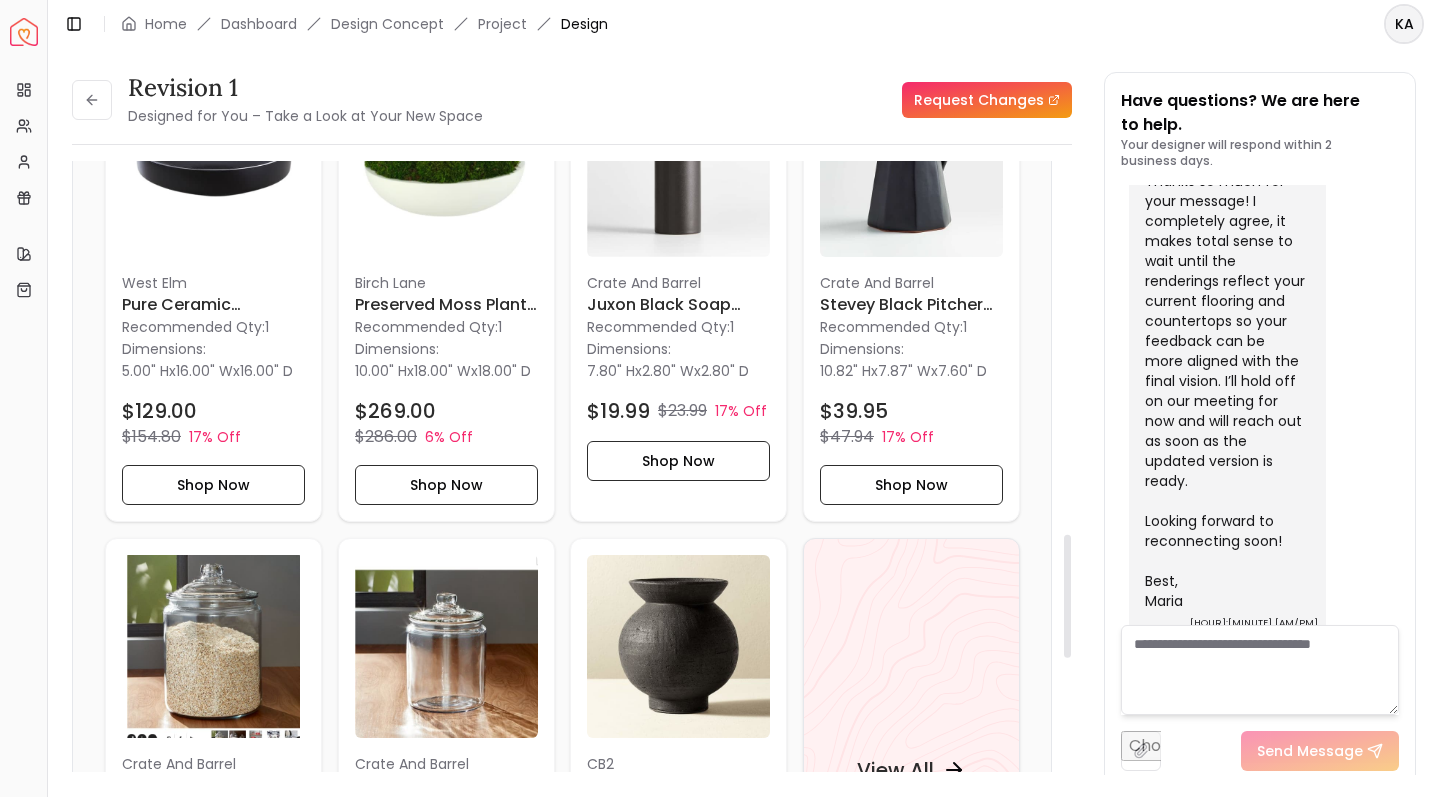 click at bounding box center (1067, 596) 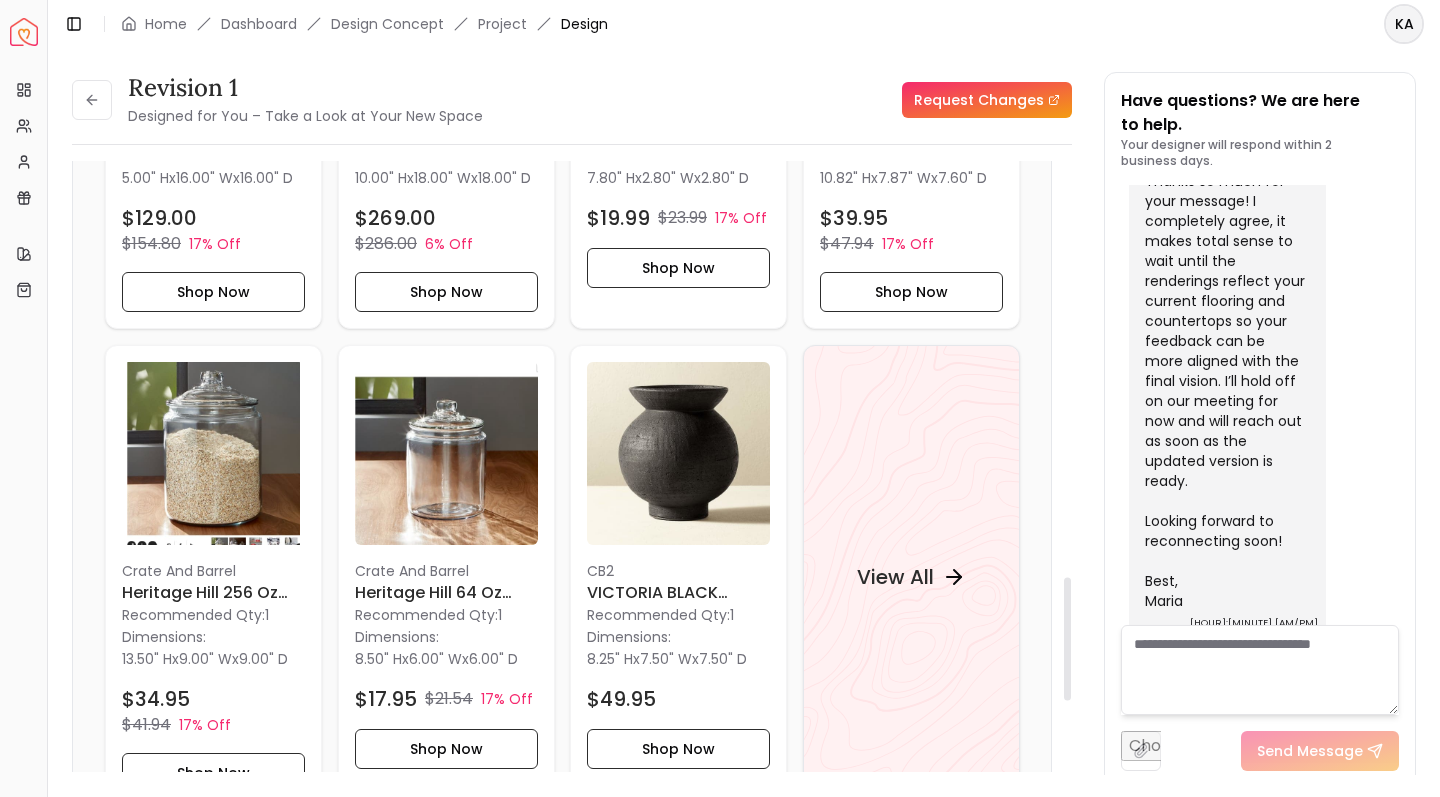 scroll, scrollTop: 2070, scrollLeft: 0, axis: vertical 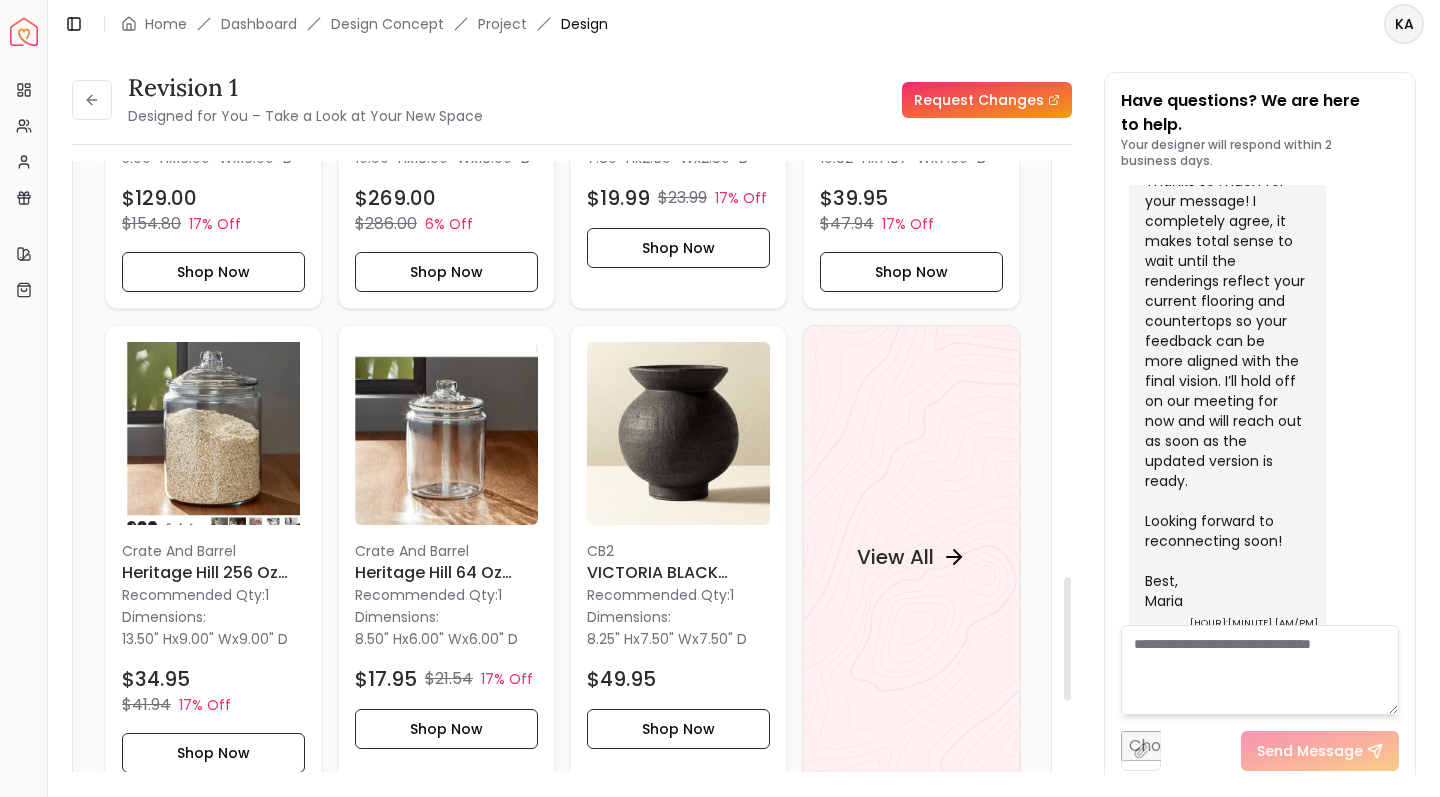 drag, startPoint x: 1070, startPoint y: 590, endPoint x: 1069, endPoint y: 631, distance: 41.01219 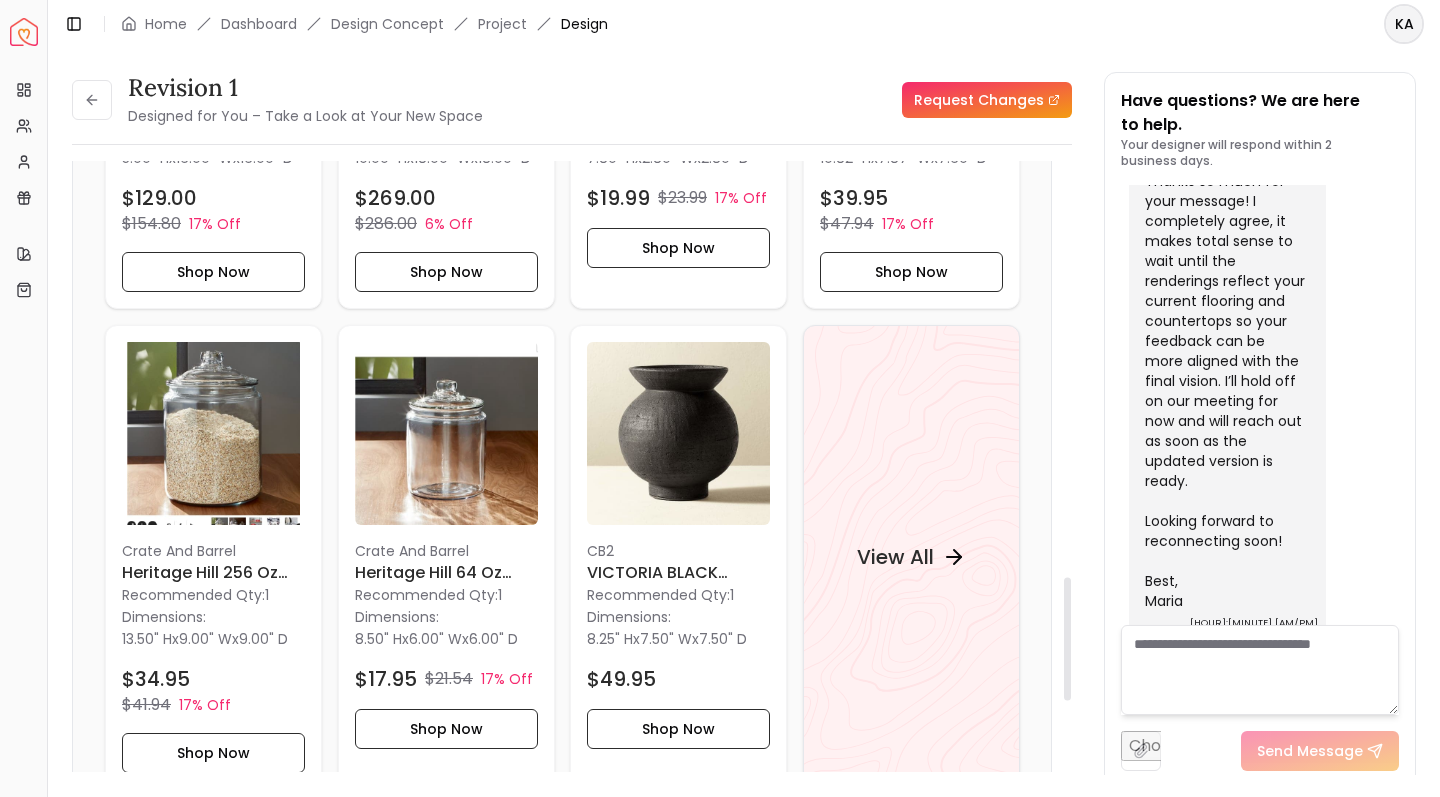 click at bounding box center [1067, 639] 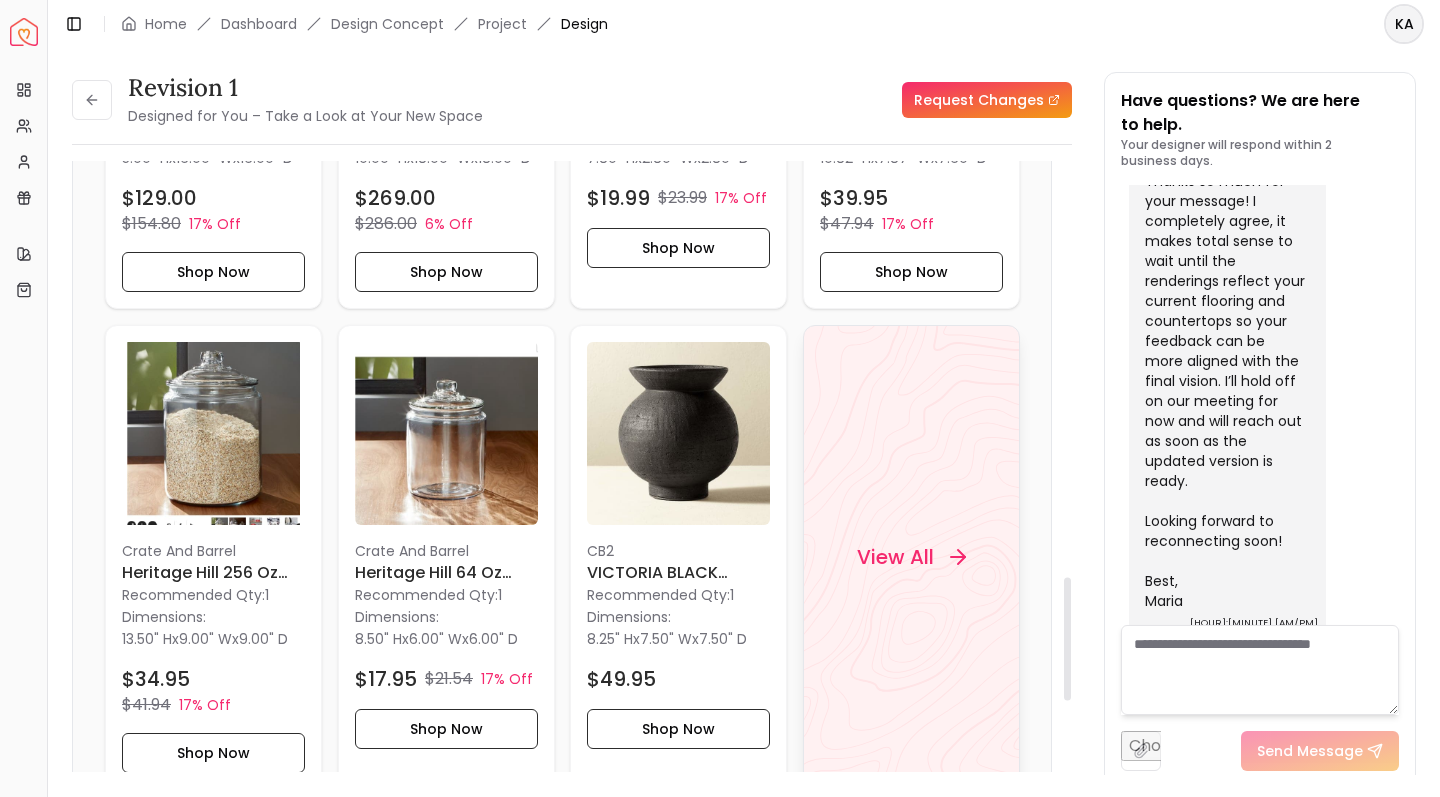 click on "View All" at bounding box center (894, 557) 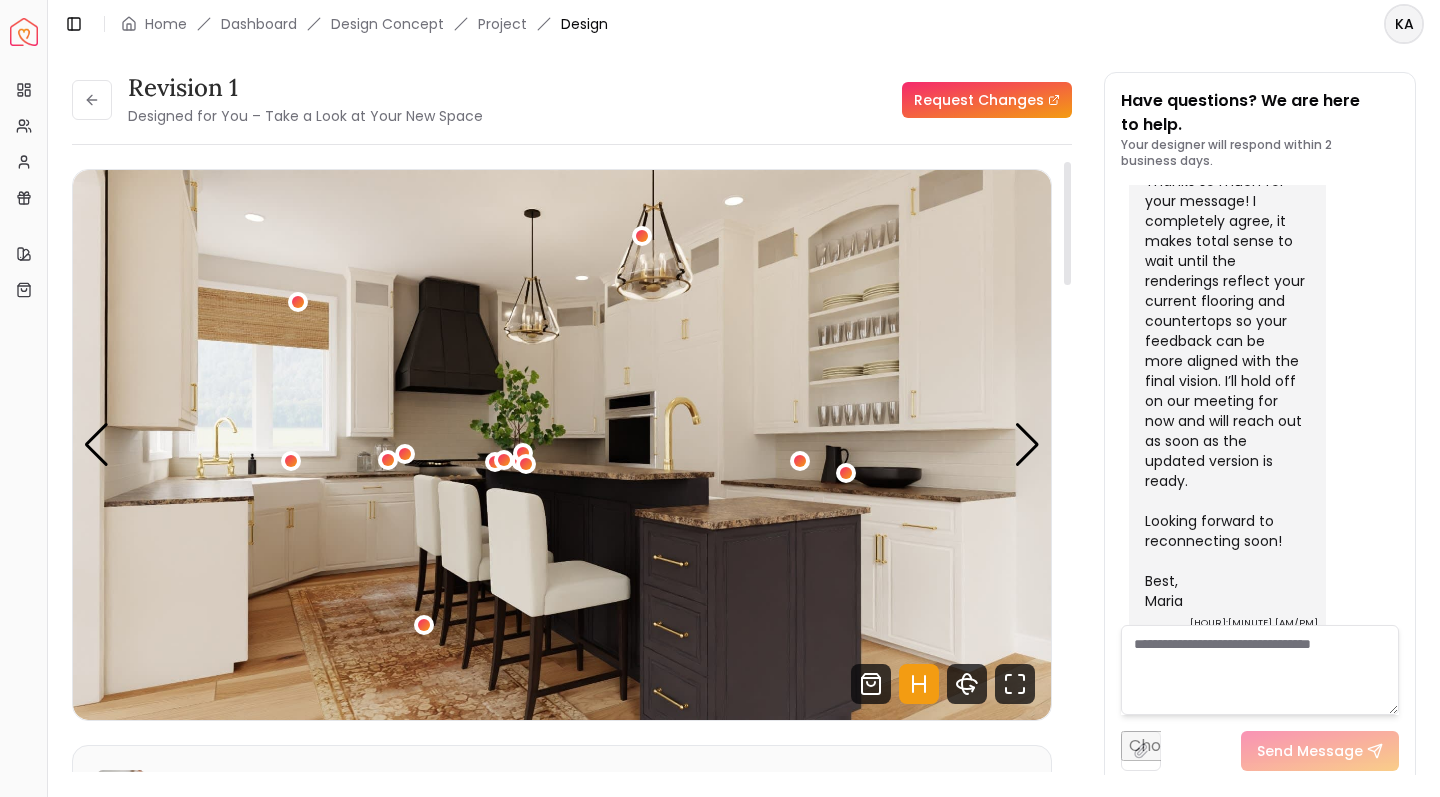scroll, scrollTop: 0, scrollLeft: 0, axis: both 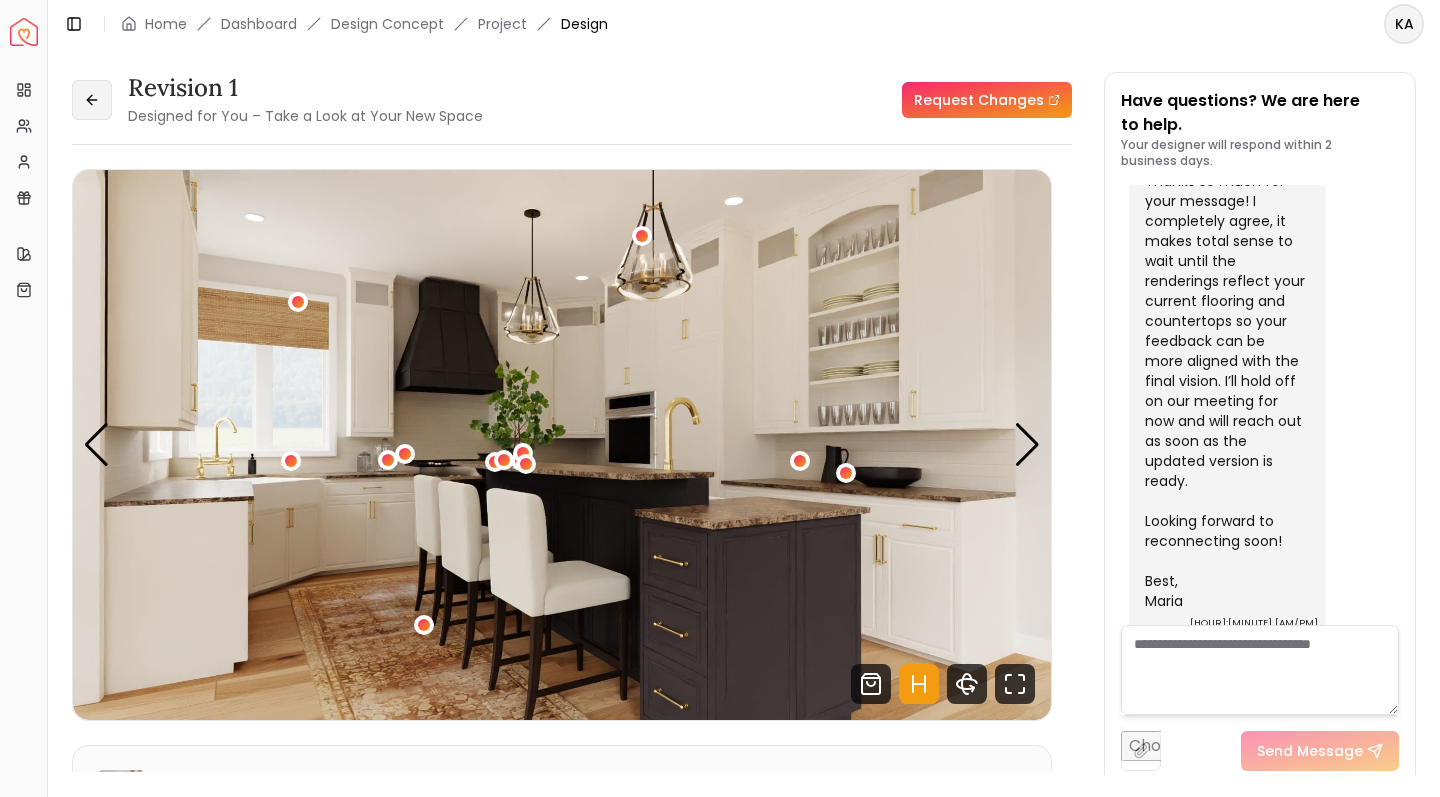 click at bounding box center (92, 100) 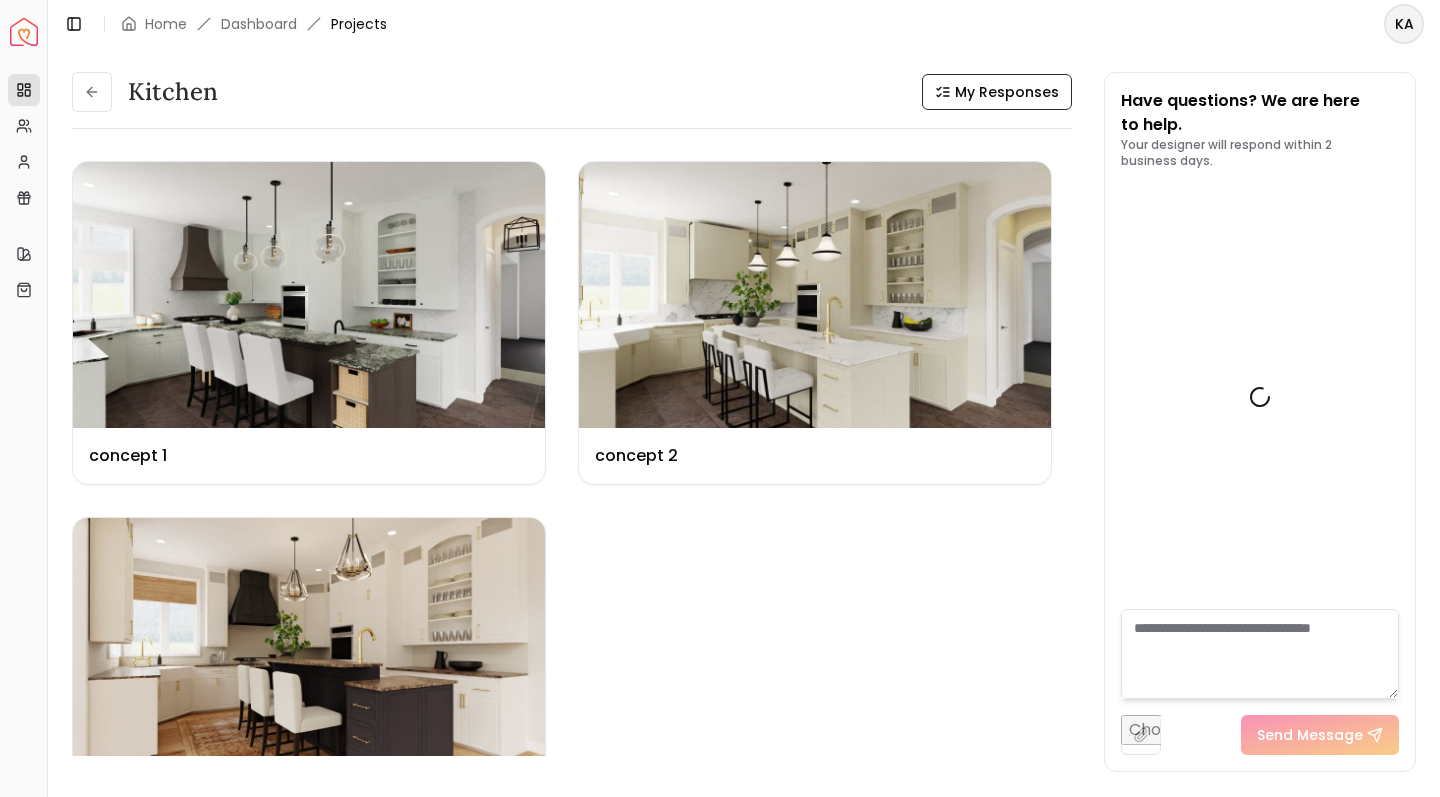 scroll, scrollTop: 6740, scrollLeft: 0, axis: vertical 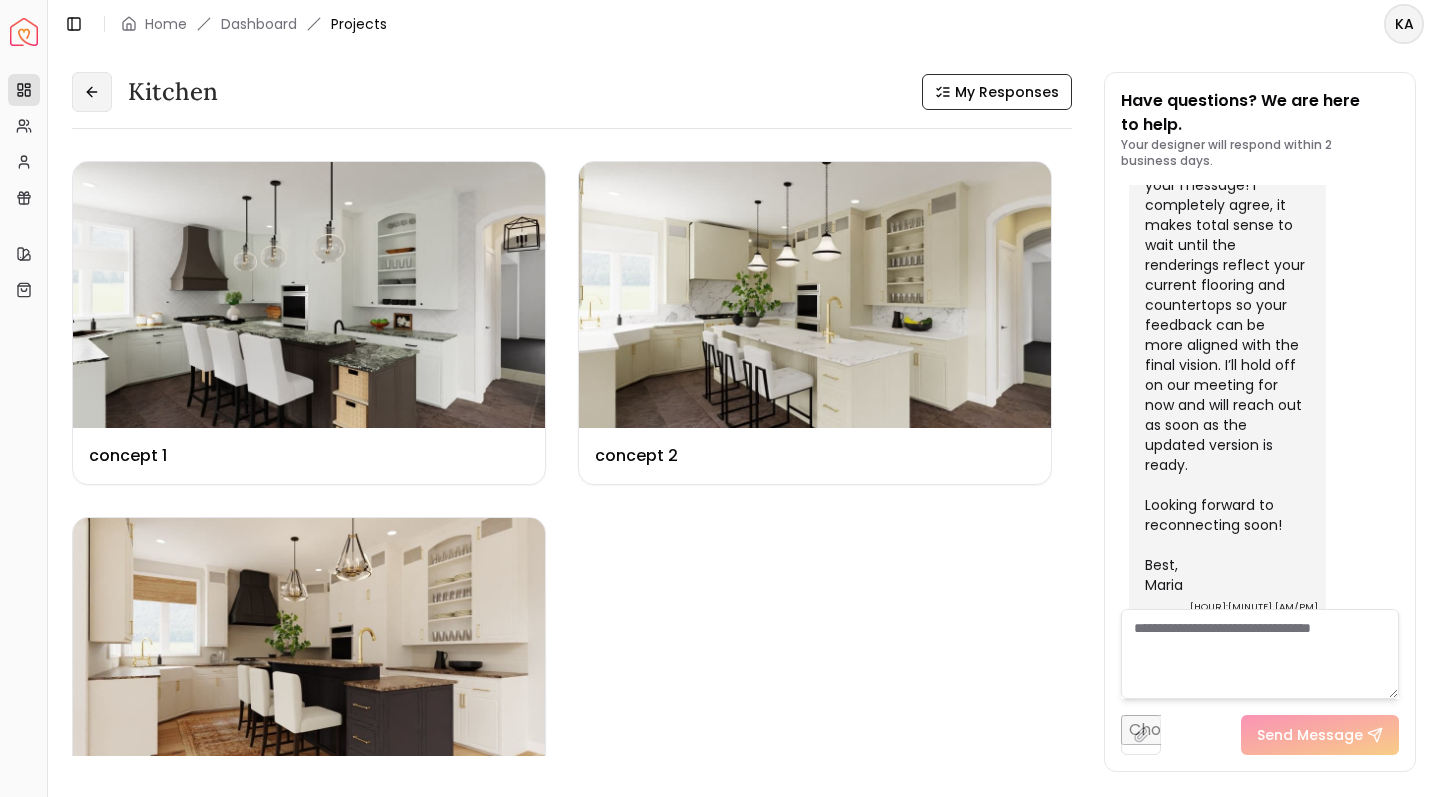 click 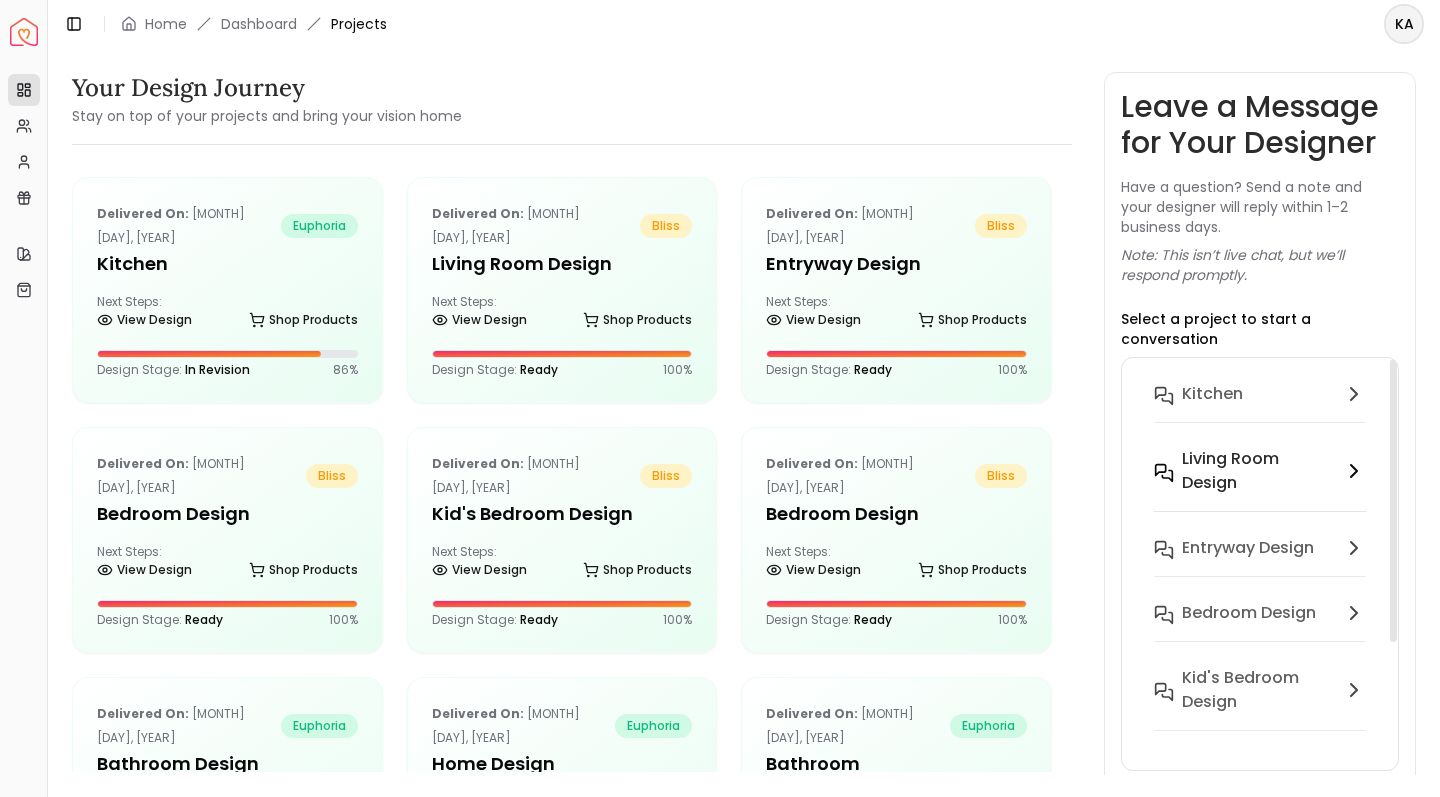 click on "Living Room design" at bounding box center [1258, 471] 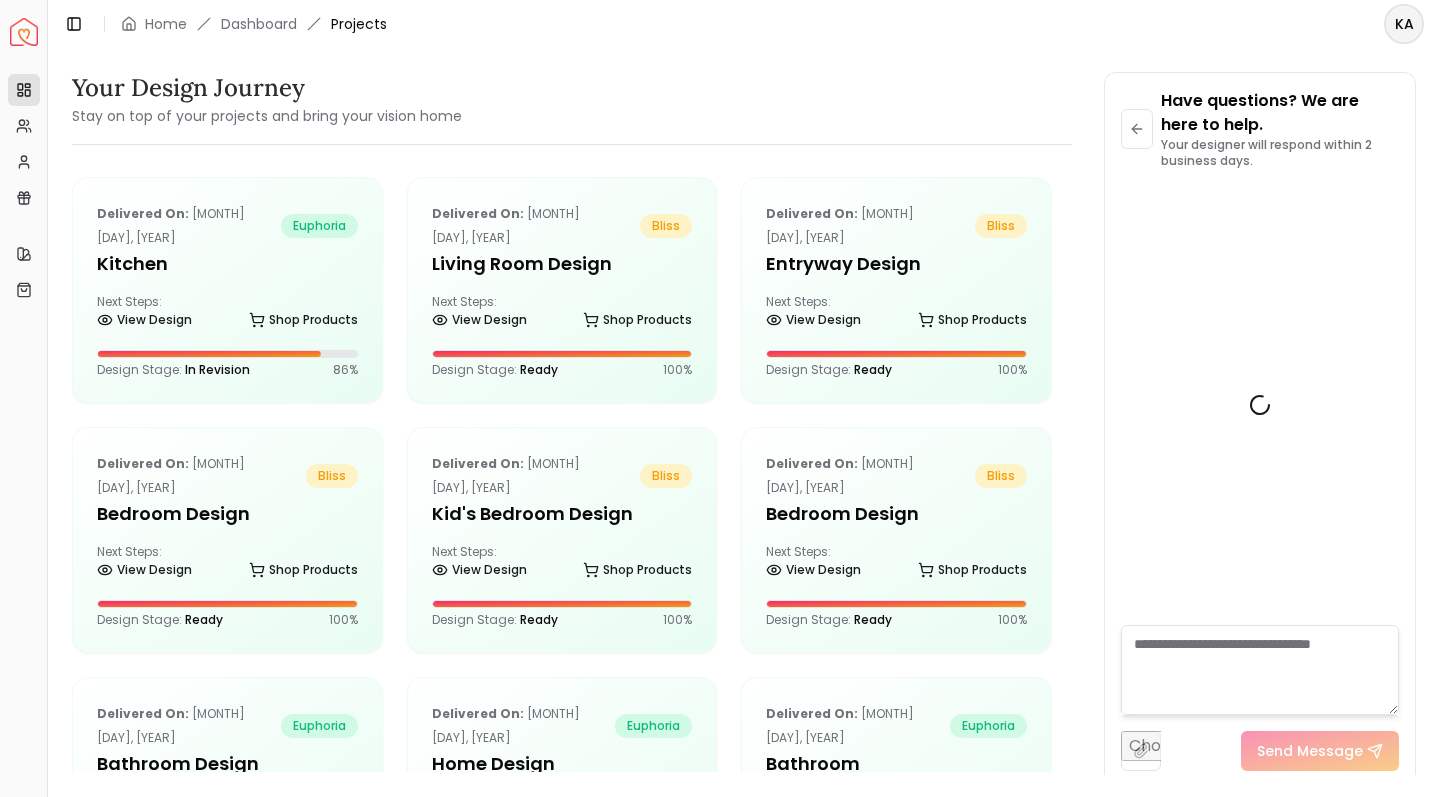 scroll, scrollTop: 5866, scrollLeft: 0, axis: vertical 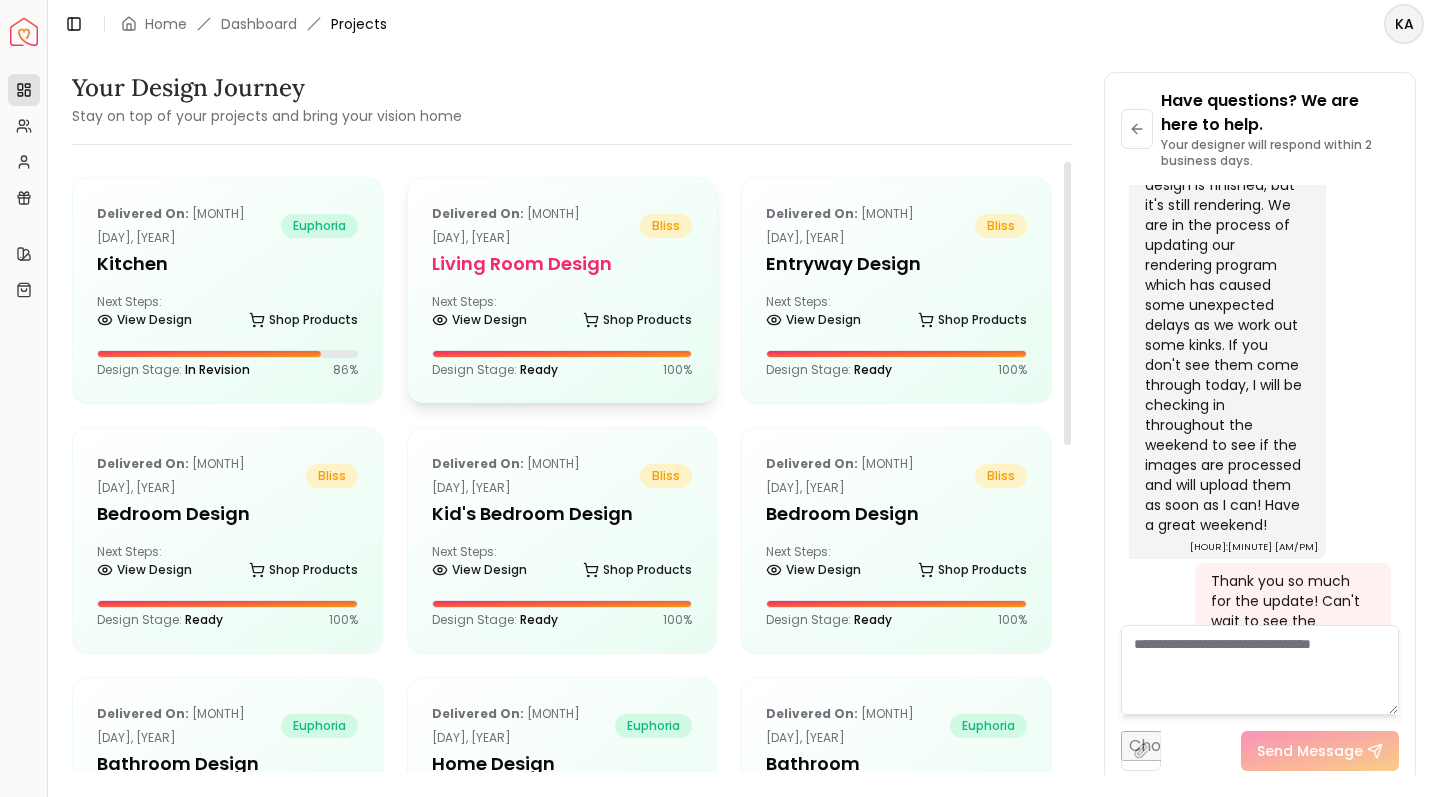 click on "Living Room design" at bounding box center (562, 264) 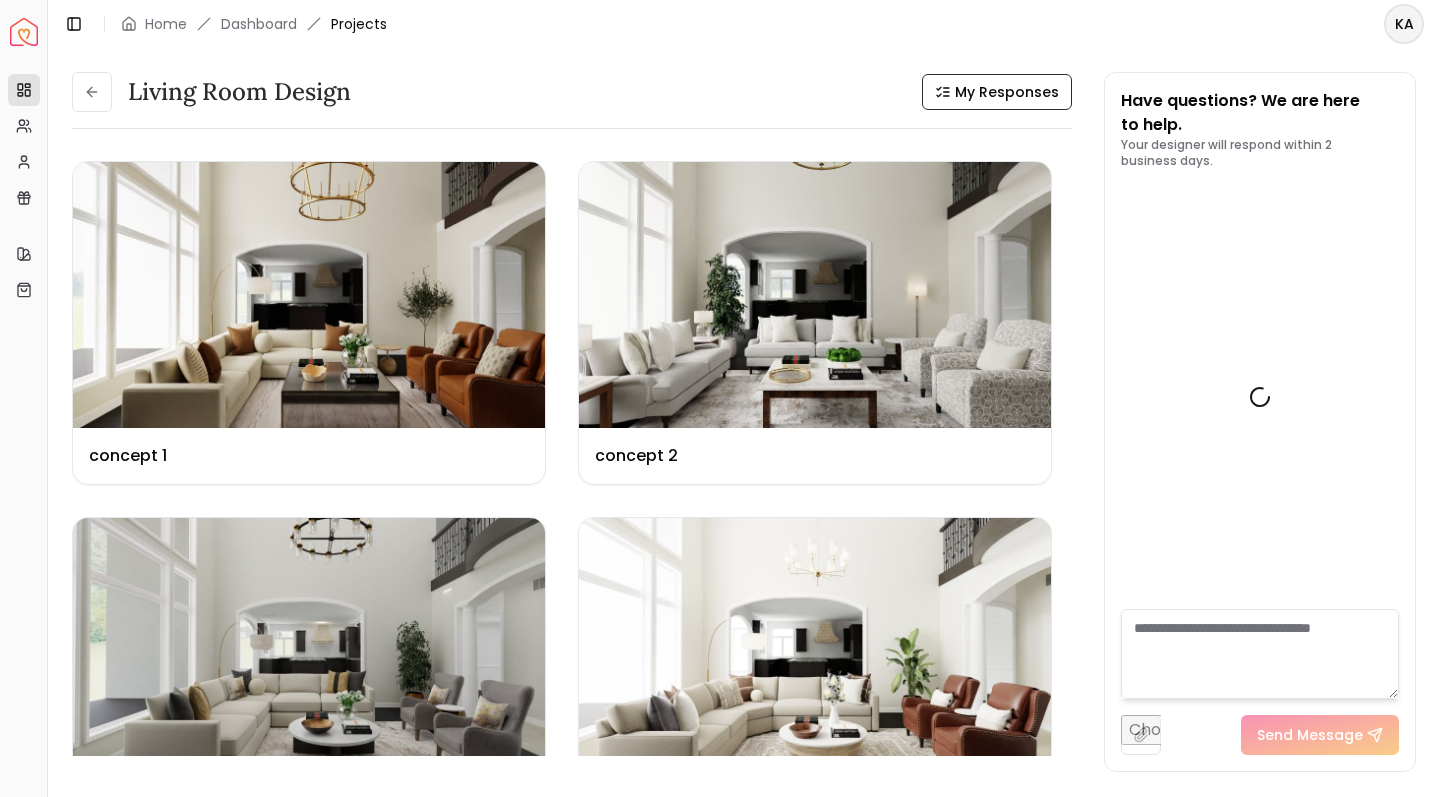 scroll, scrollTop: 5882, scrollLeft: 0, axis: vertical 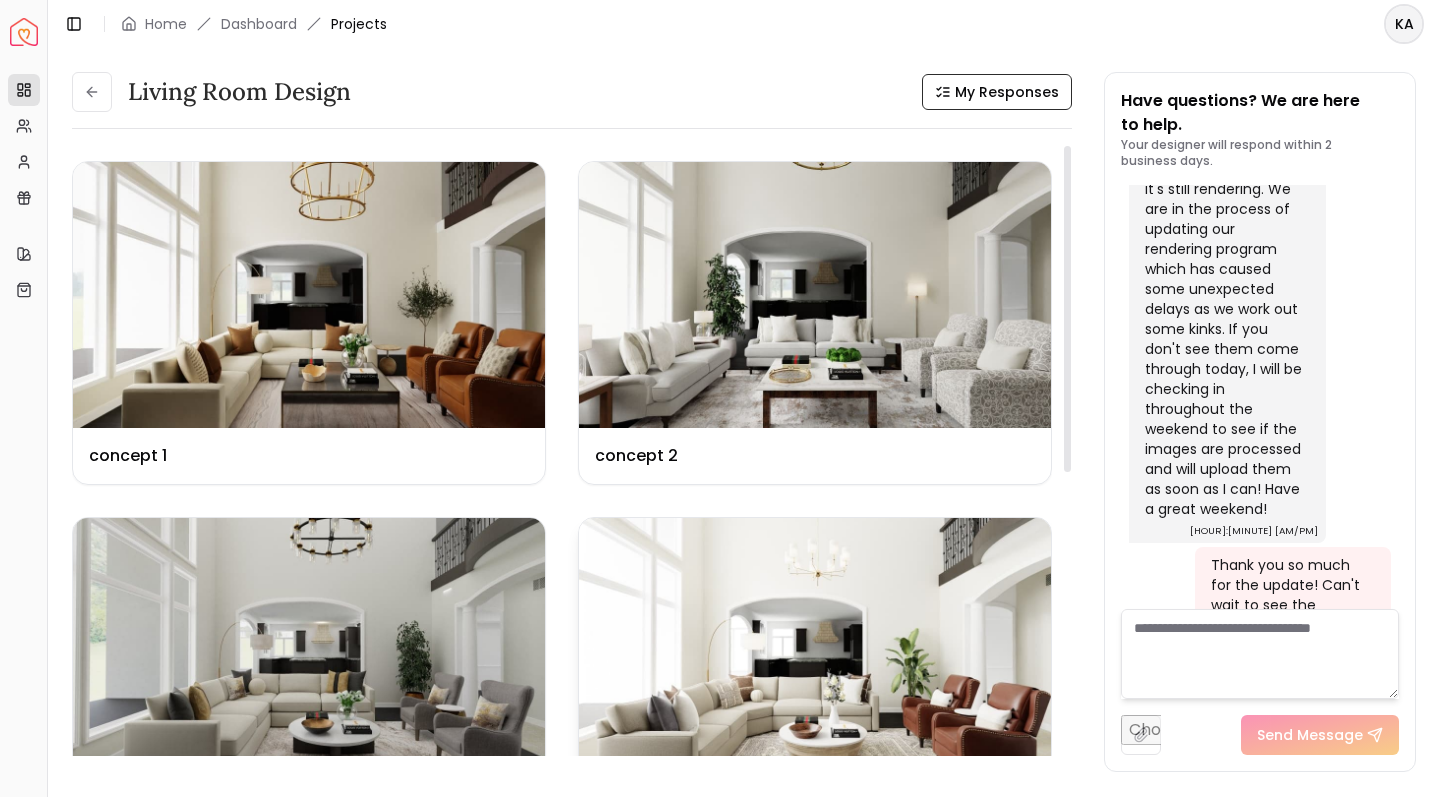 click at bounding box center (815, 651) 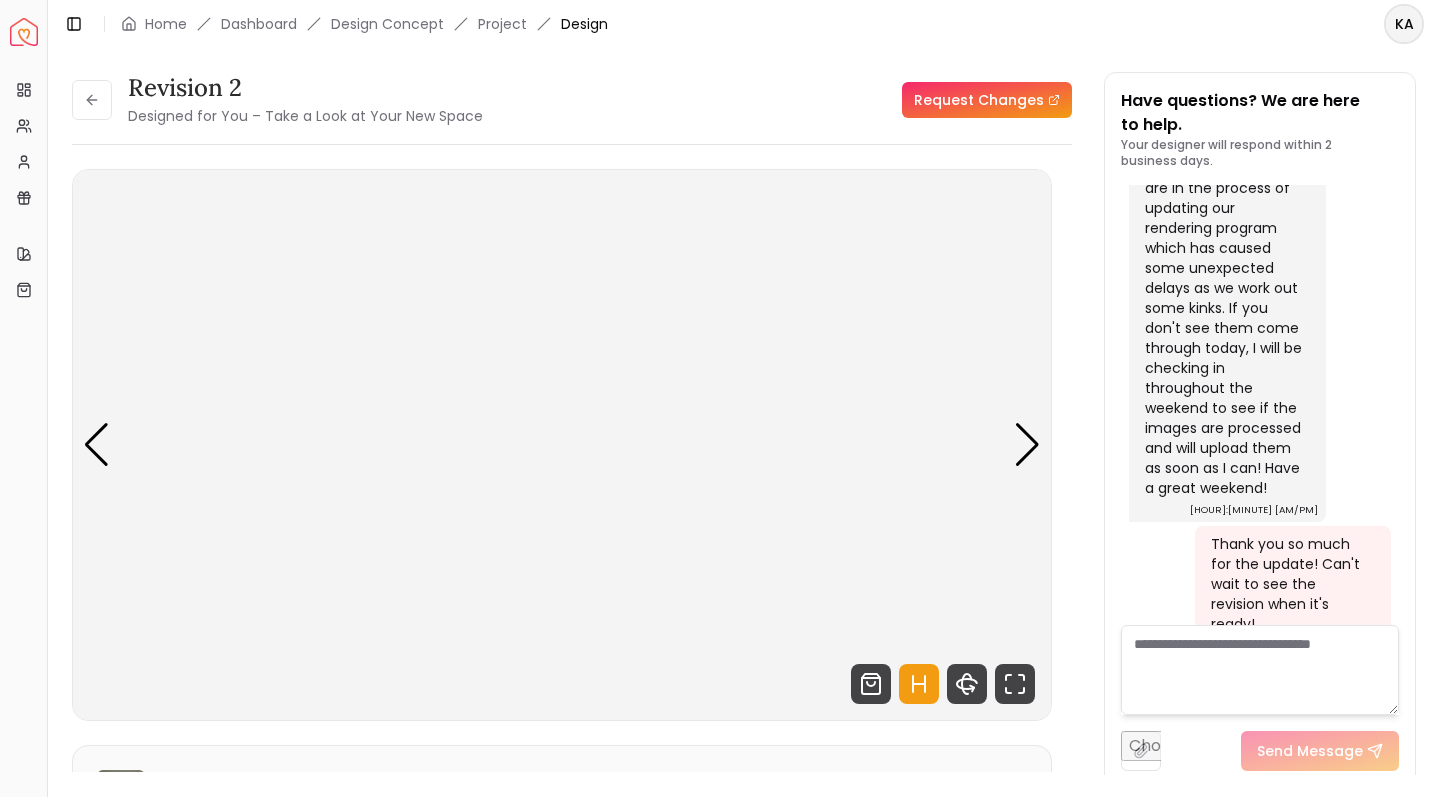 scroll, scrollTop: 5866, scrollLeft: 0, axis: vertical 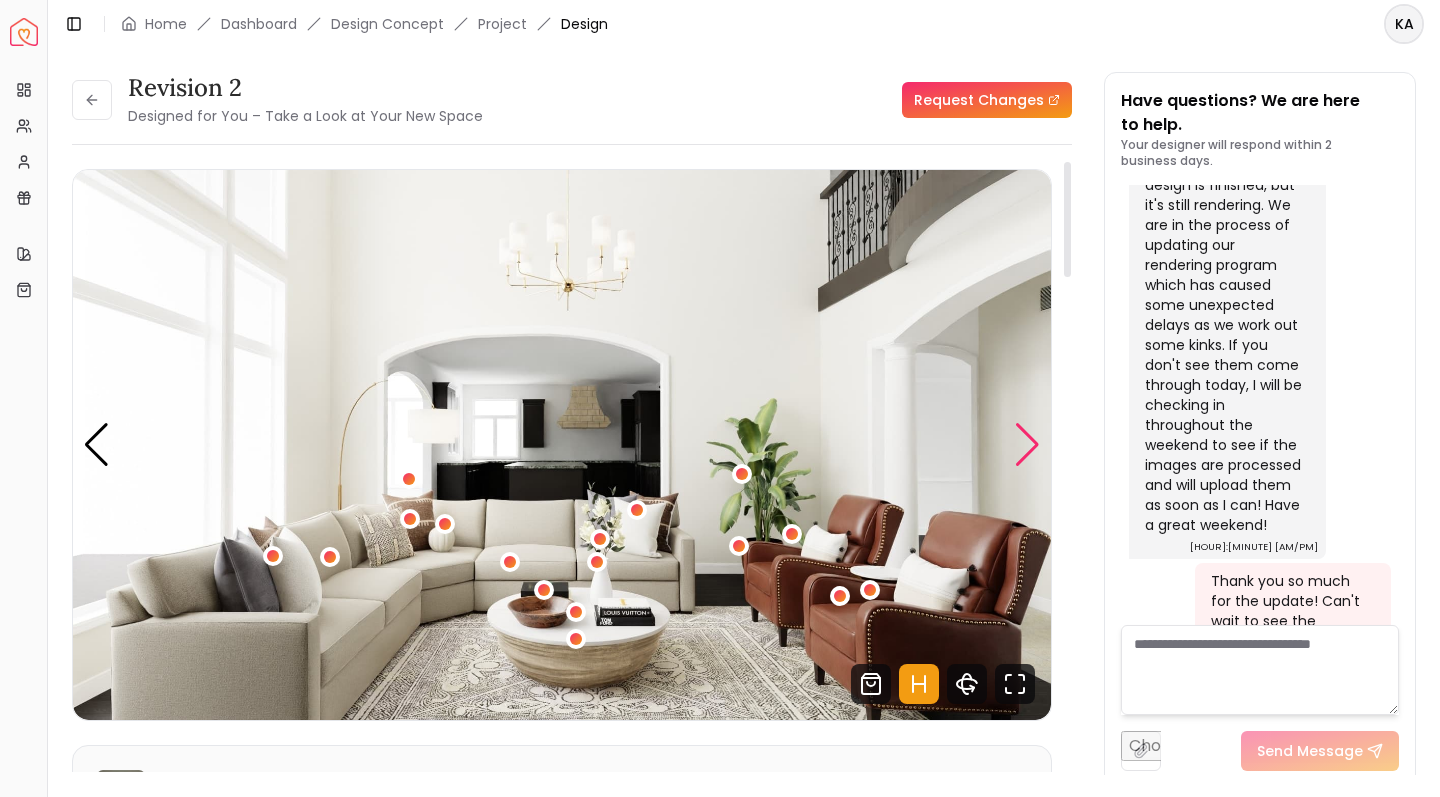 click at bounding box center [1027, 445] 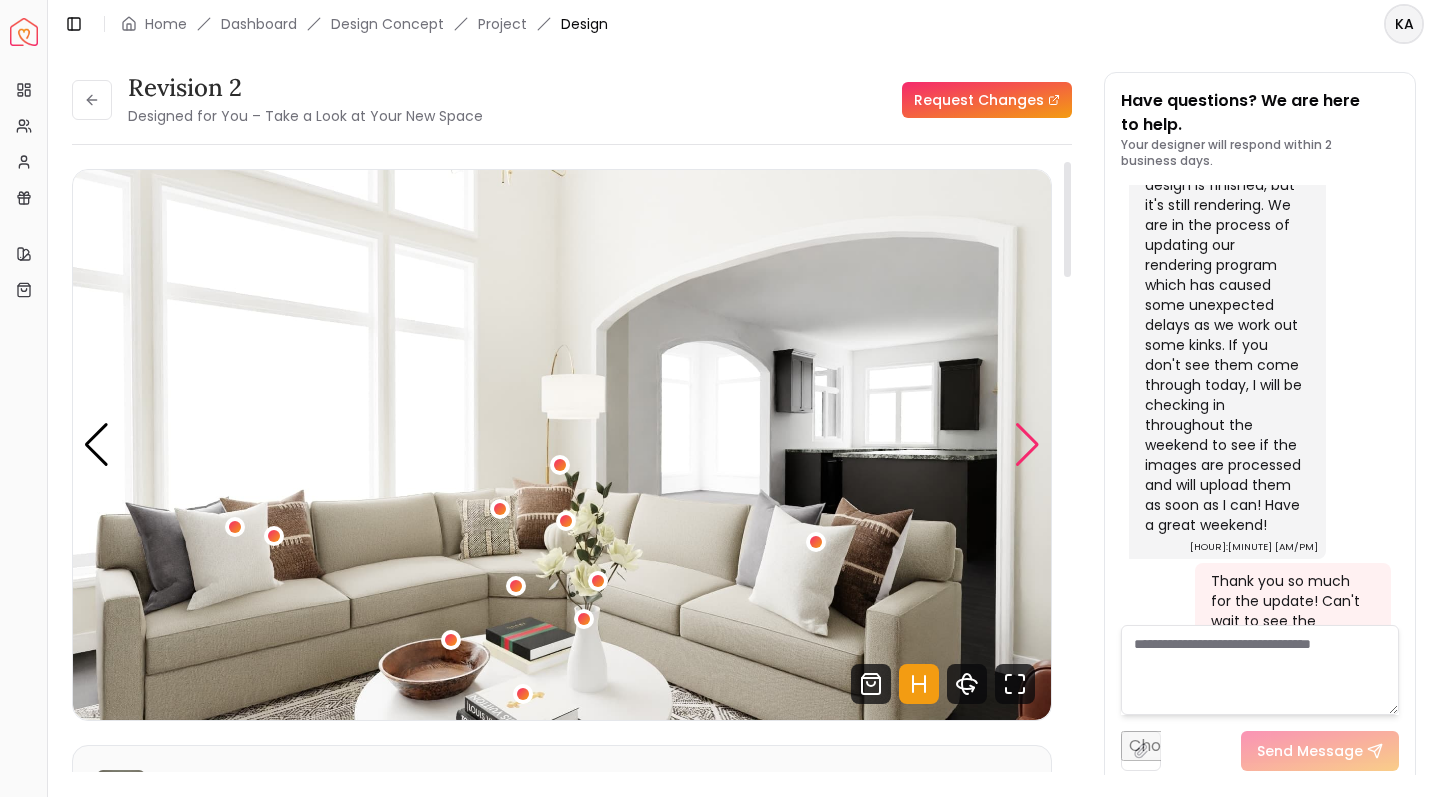 click at bounding box center (1027, 445) 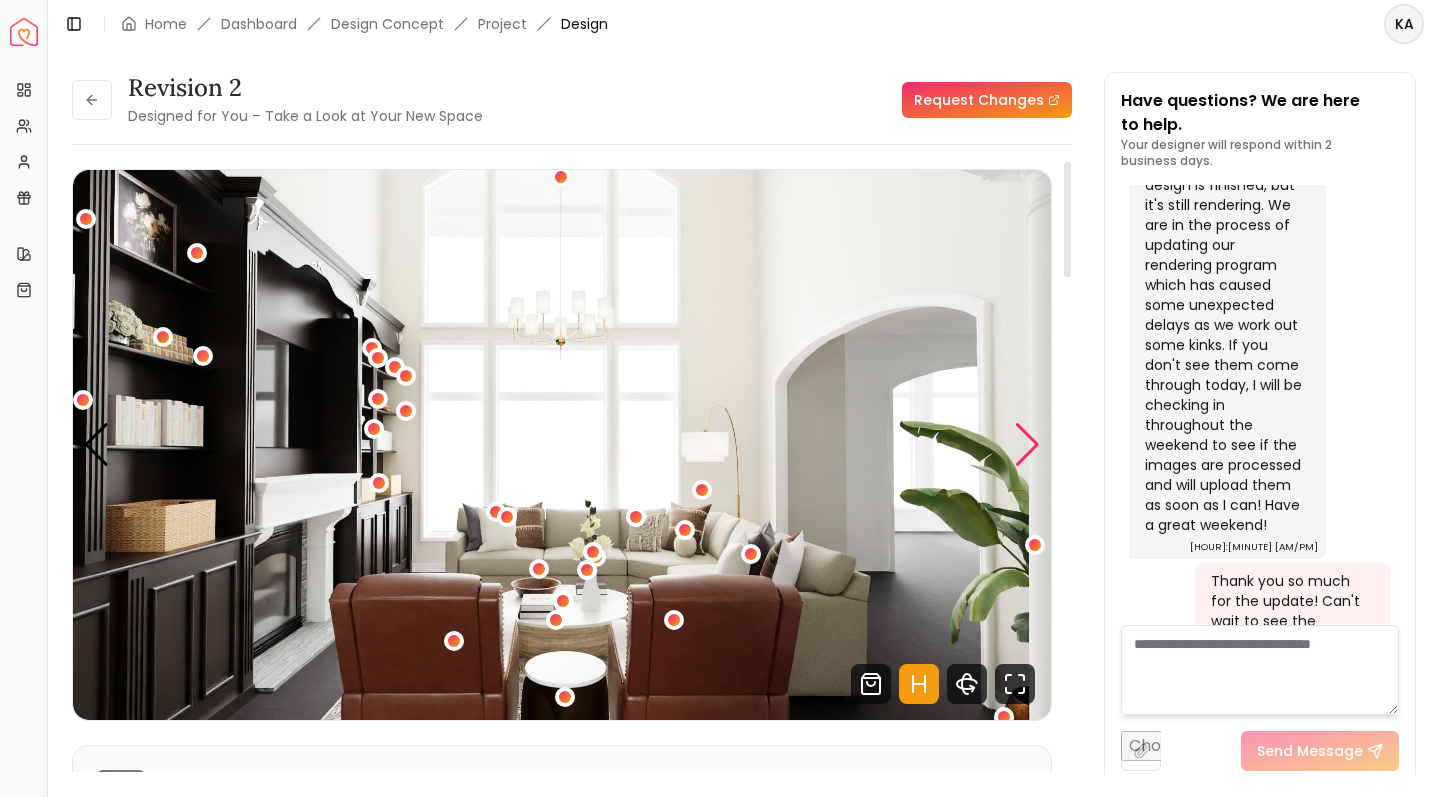 click at bounding box center (1027, 445) 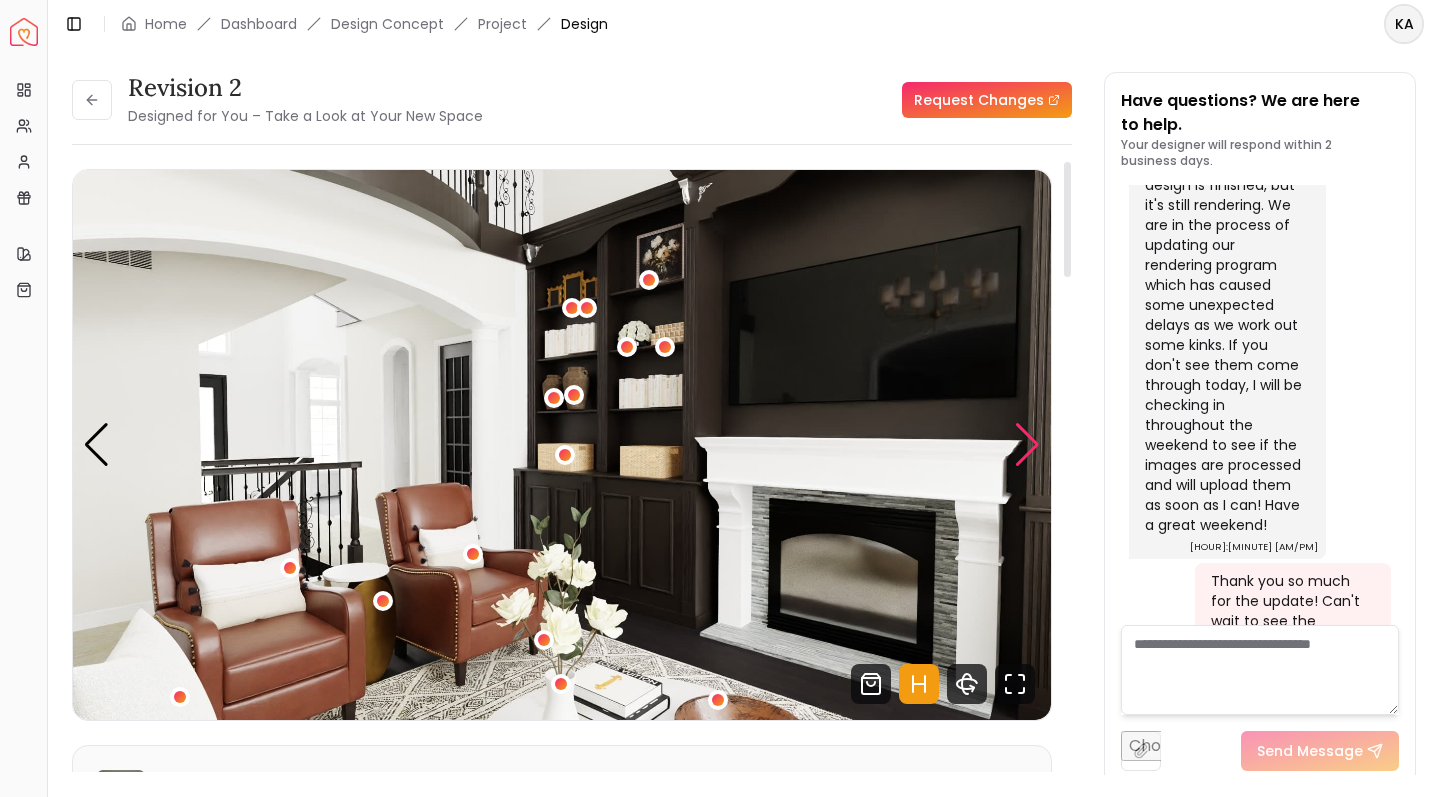 click at bounding box center [1027, 445] 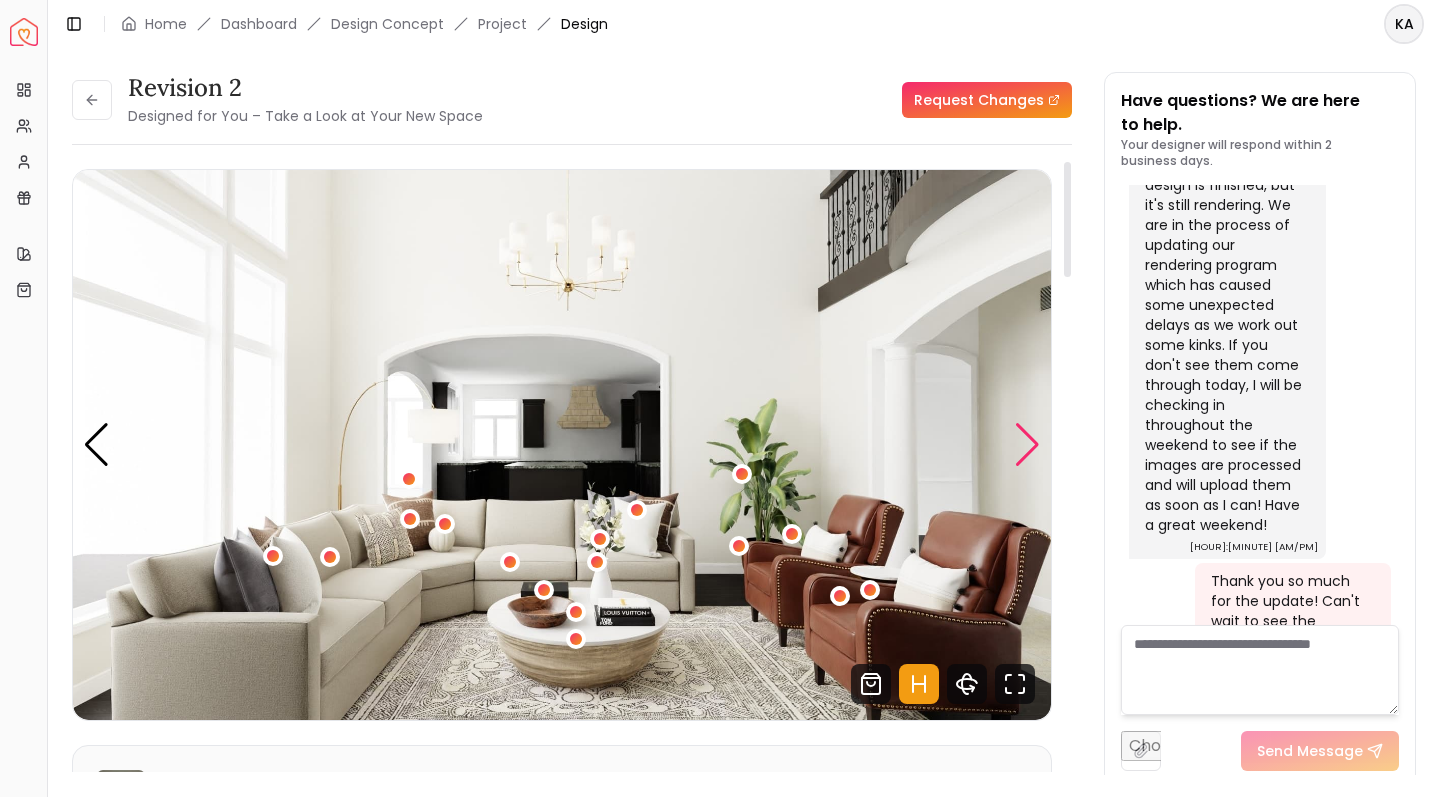 click at bounding box center [1027, 445] 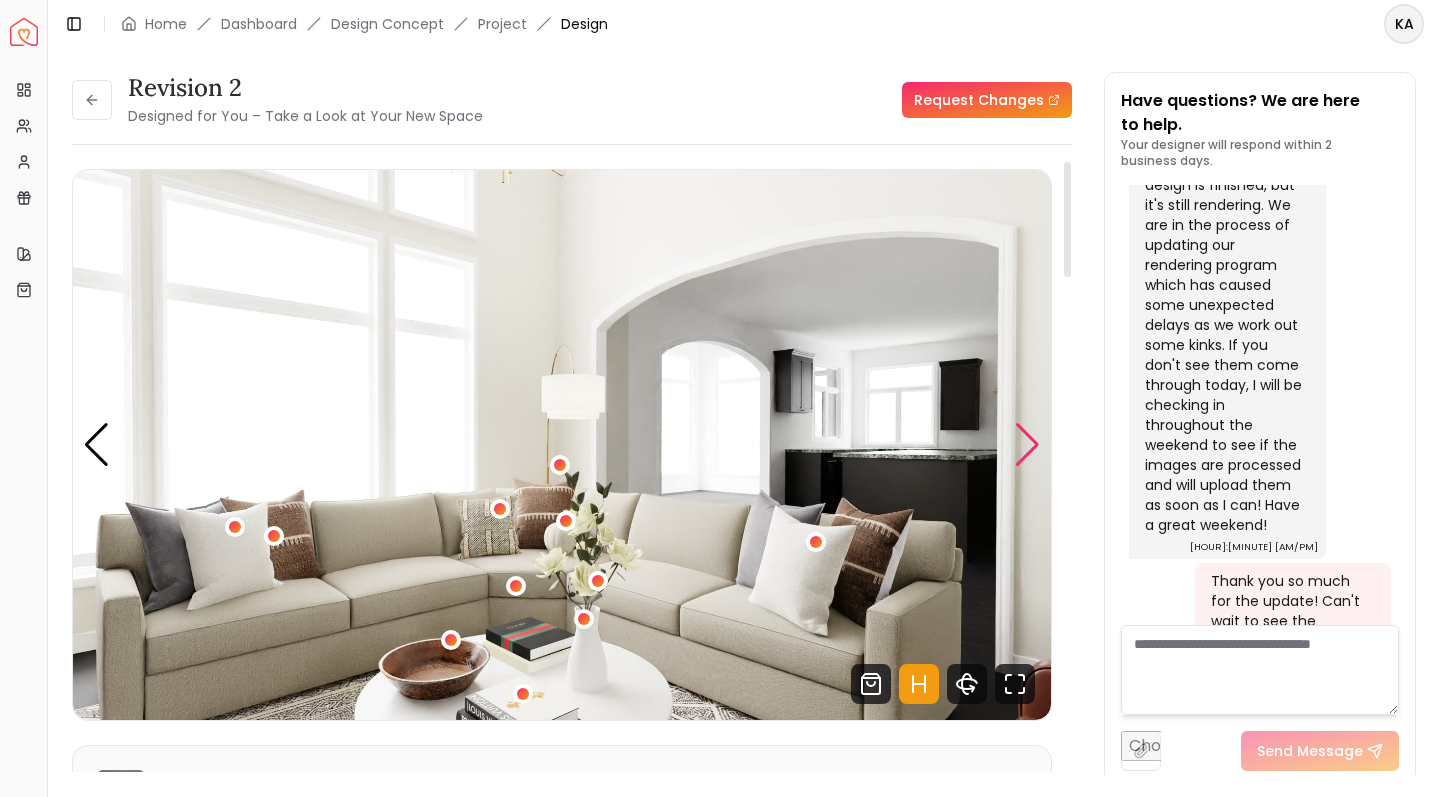 click at bounding box center (1027, 445) 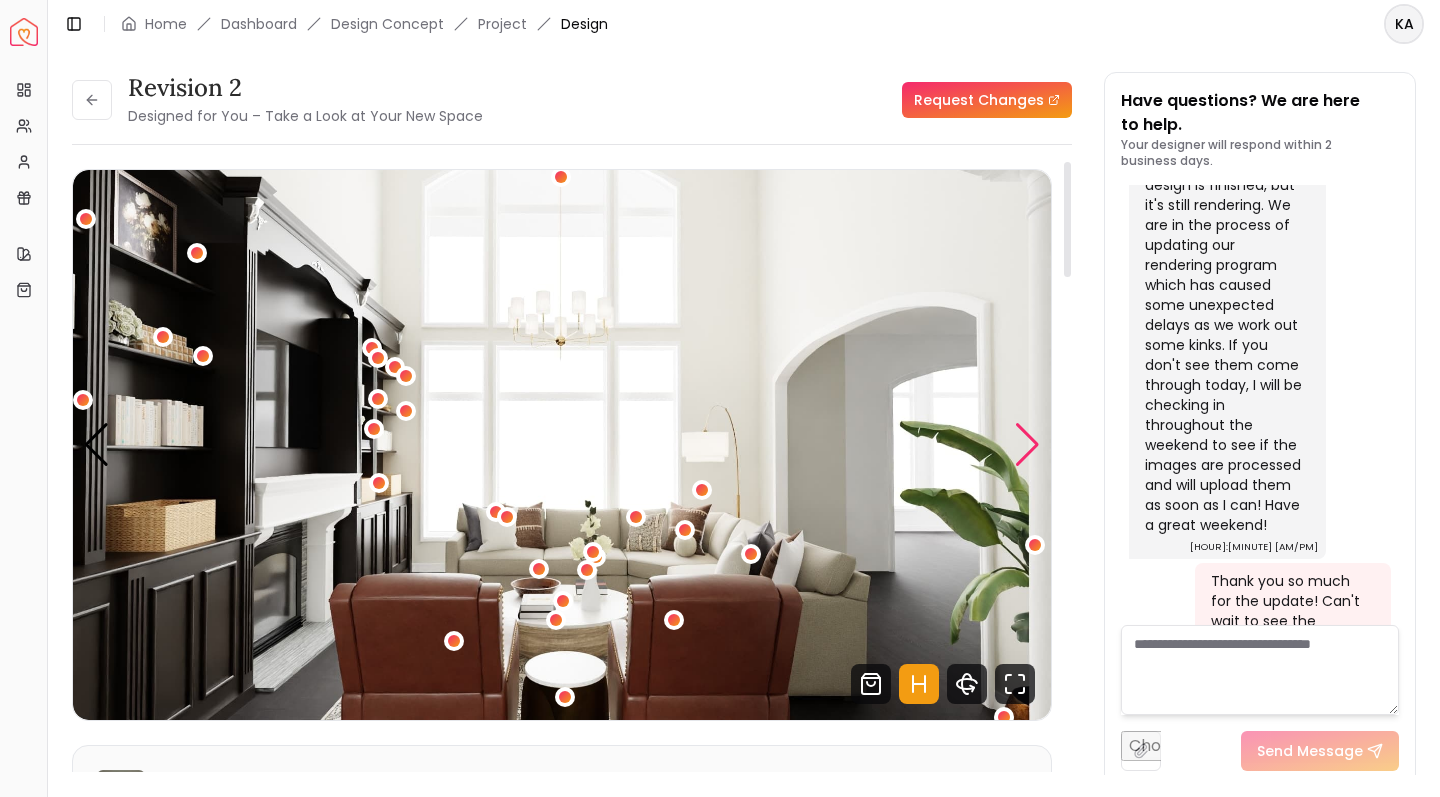 click at bounding box center (1027, 445) 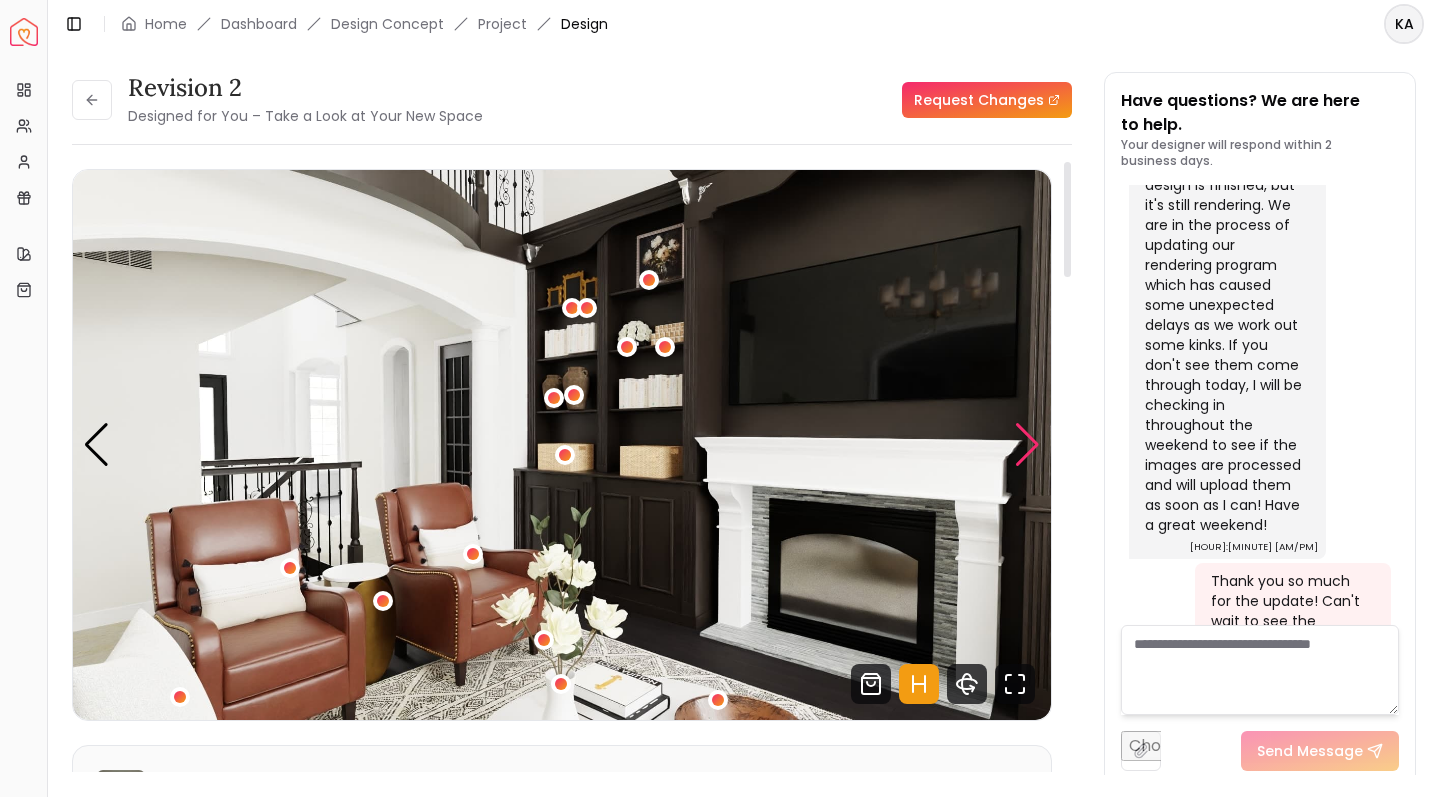 click at bounding box center (1027, 445) 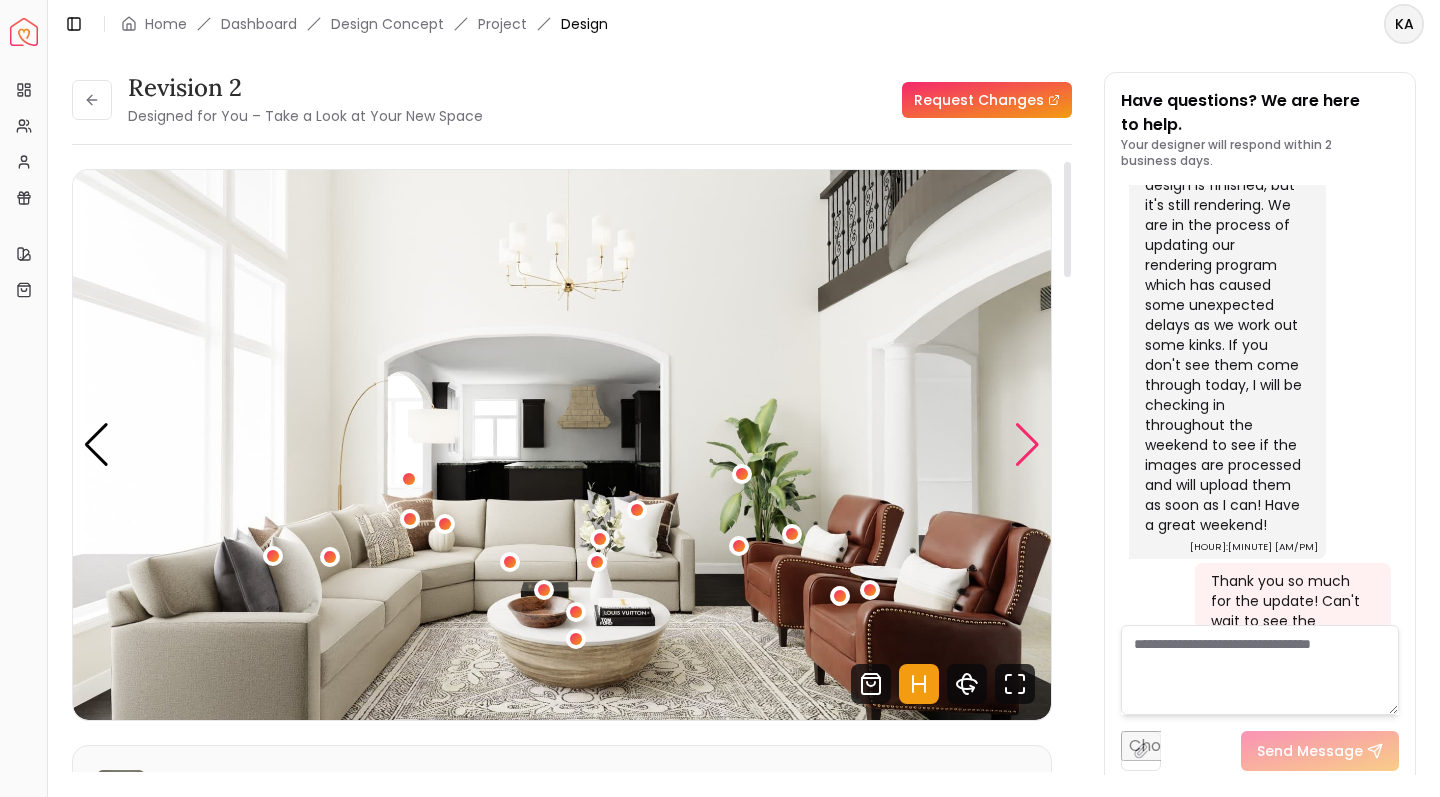 click at bounding box center (1027, 445) 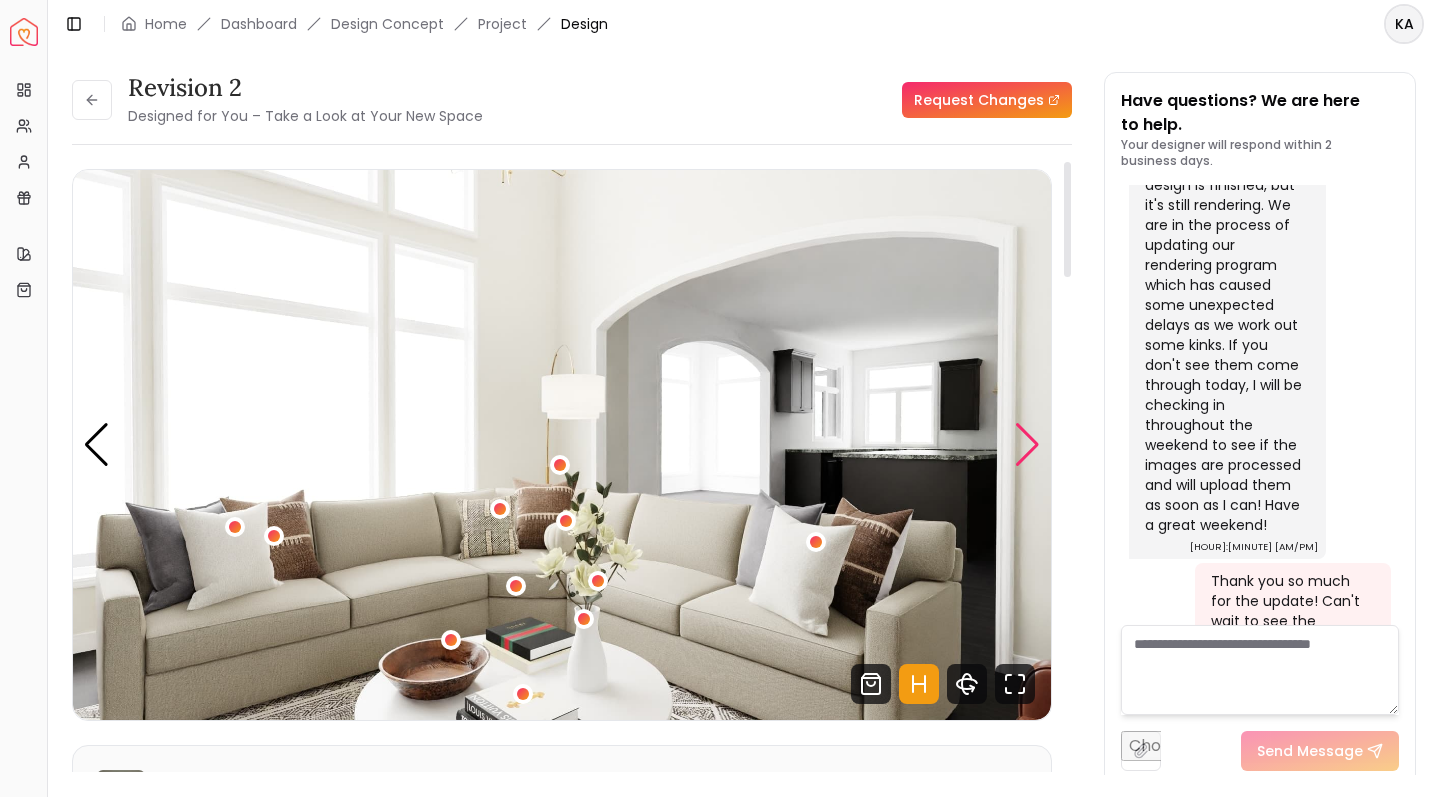 click at bounding box center [1027, 445] 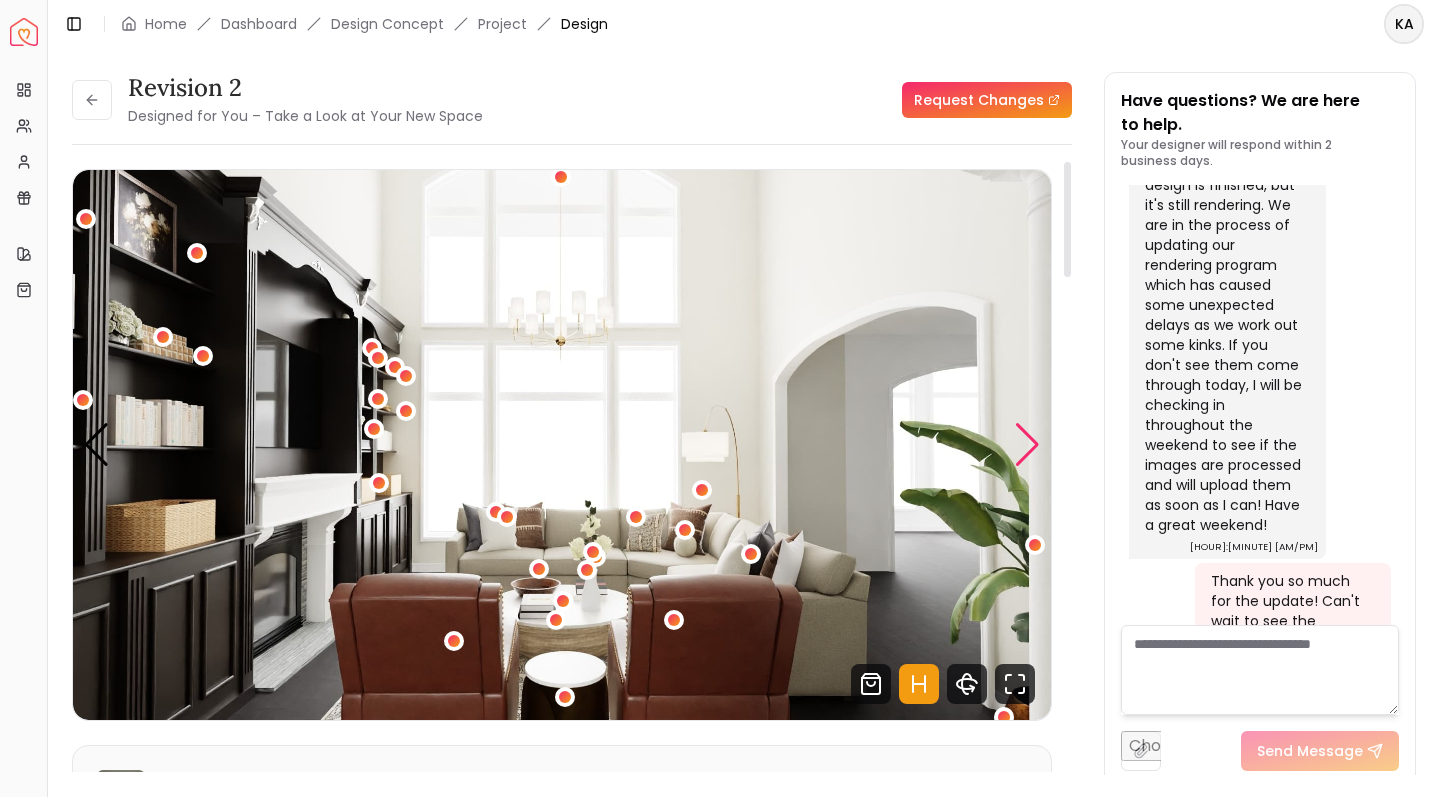 click at bounding box center [1027, 445] 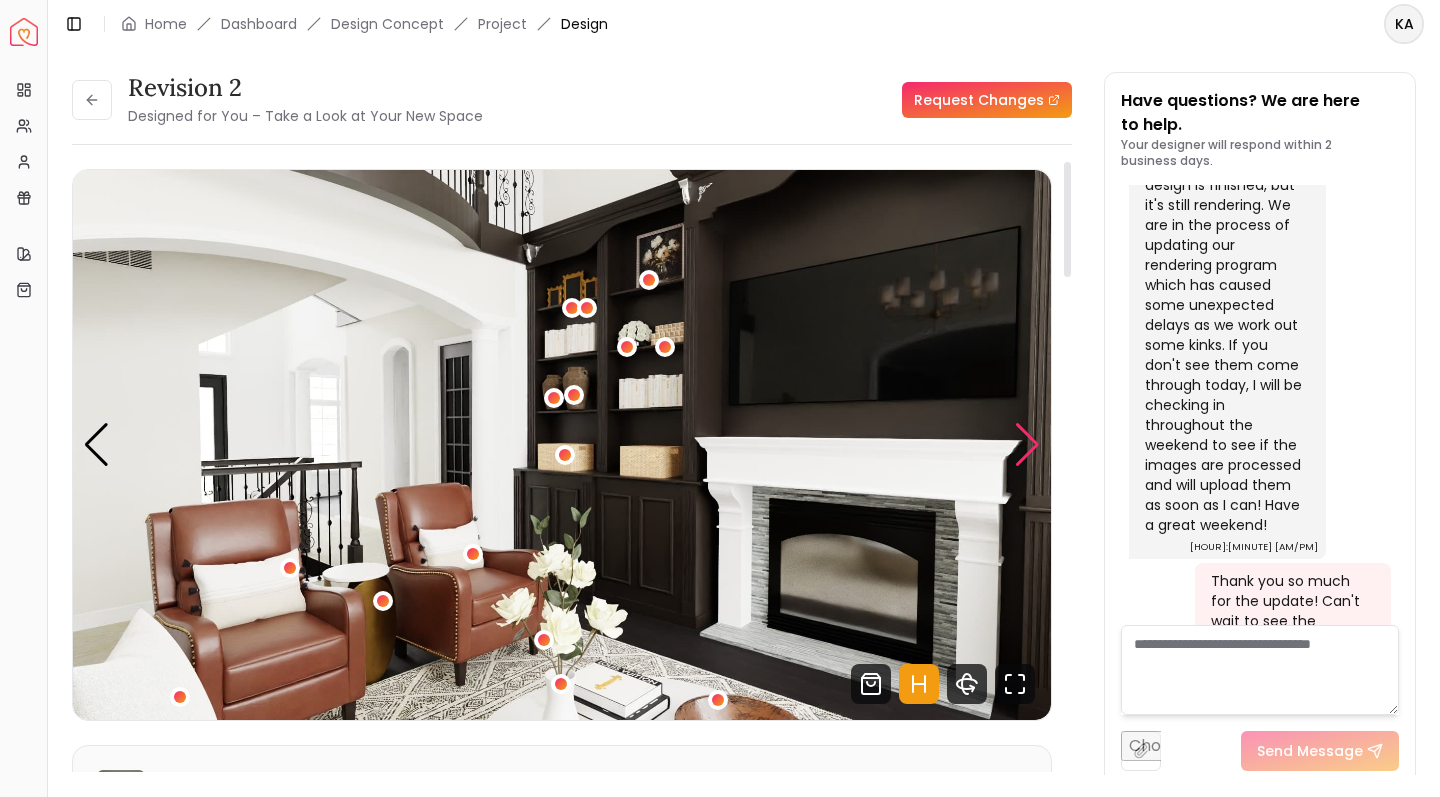 click at bounding box center (1027, 445) 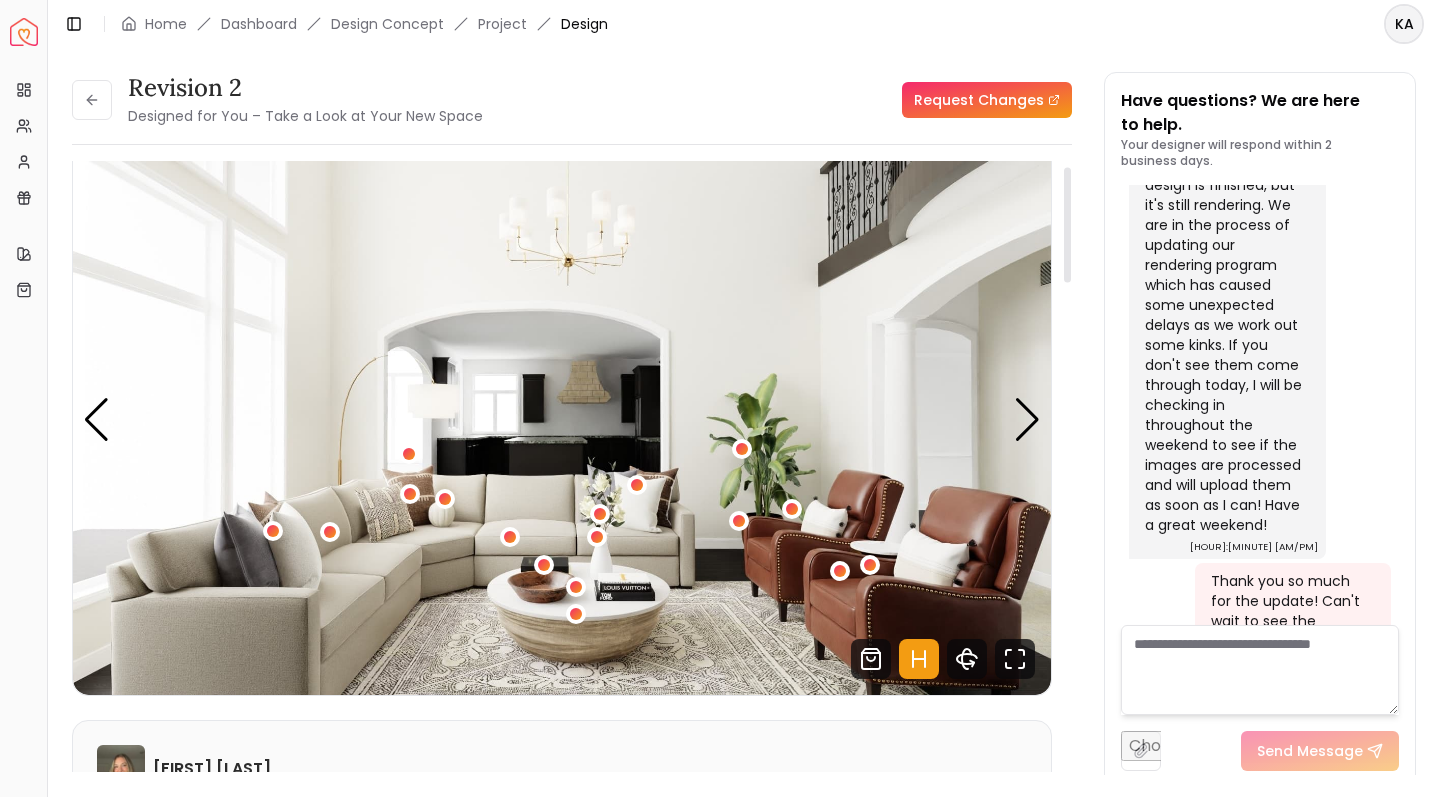scroll, scrollTop: 29, scrollLeft: 0, axis: vertical 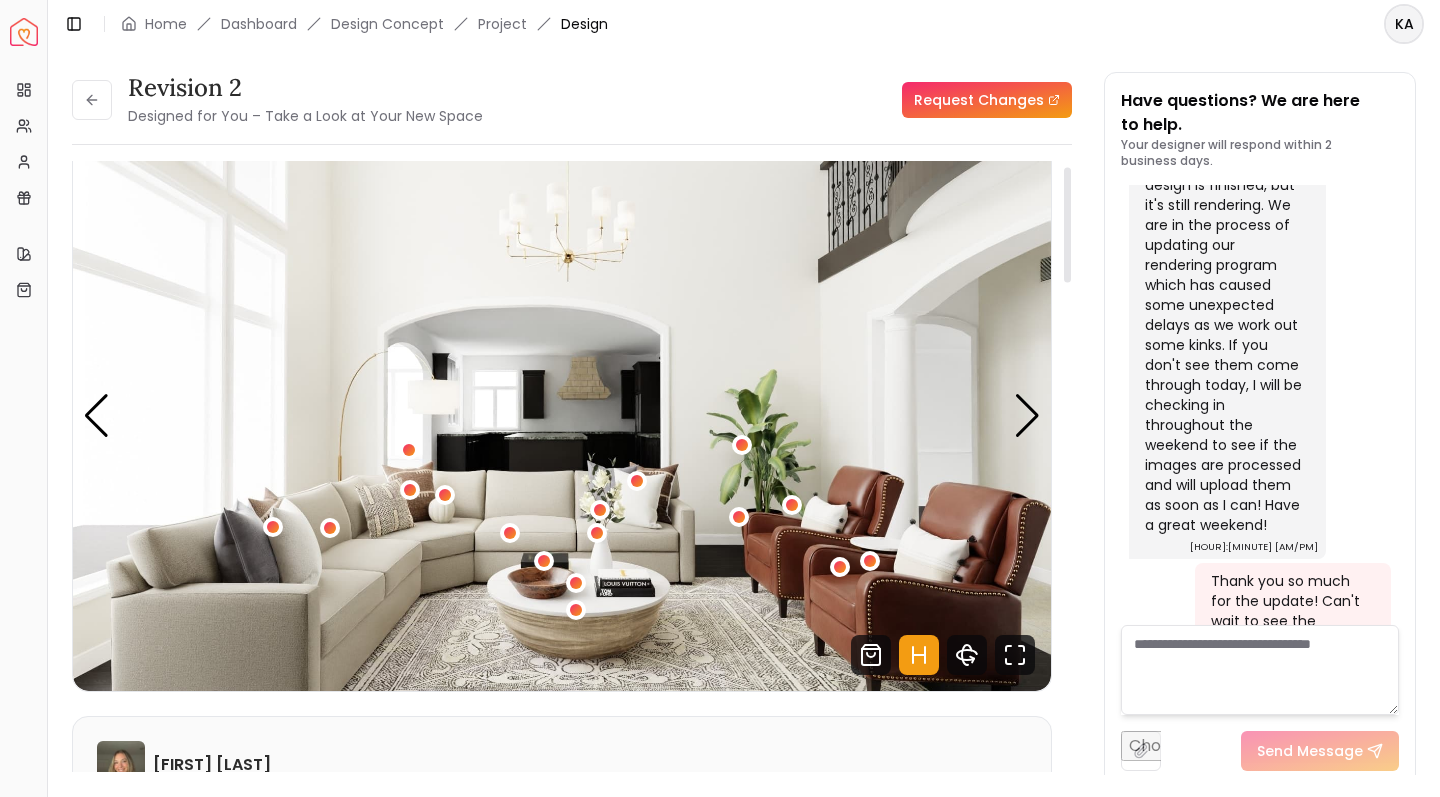click at bounding box center [562, 416] 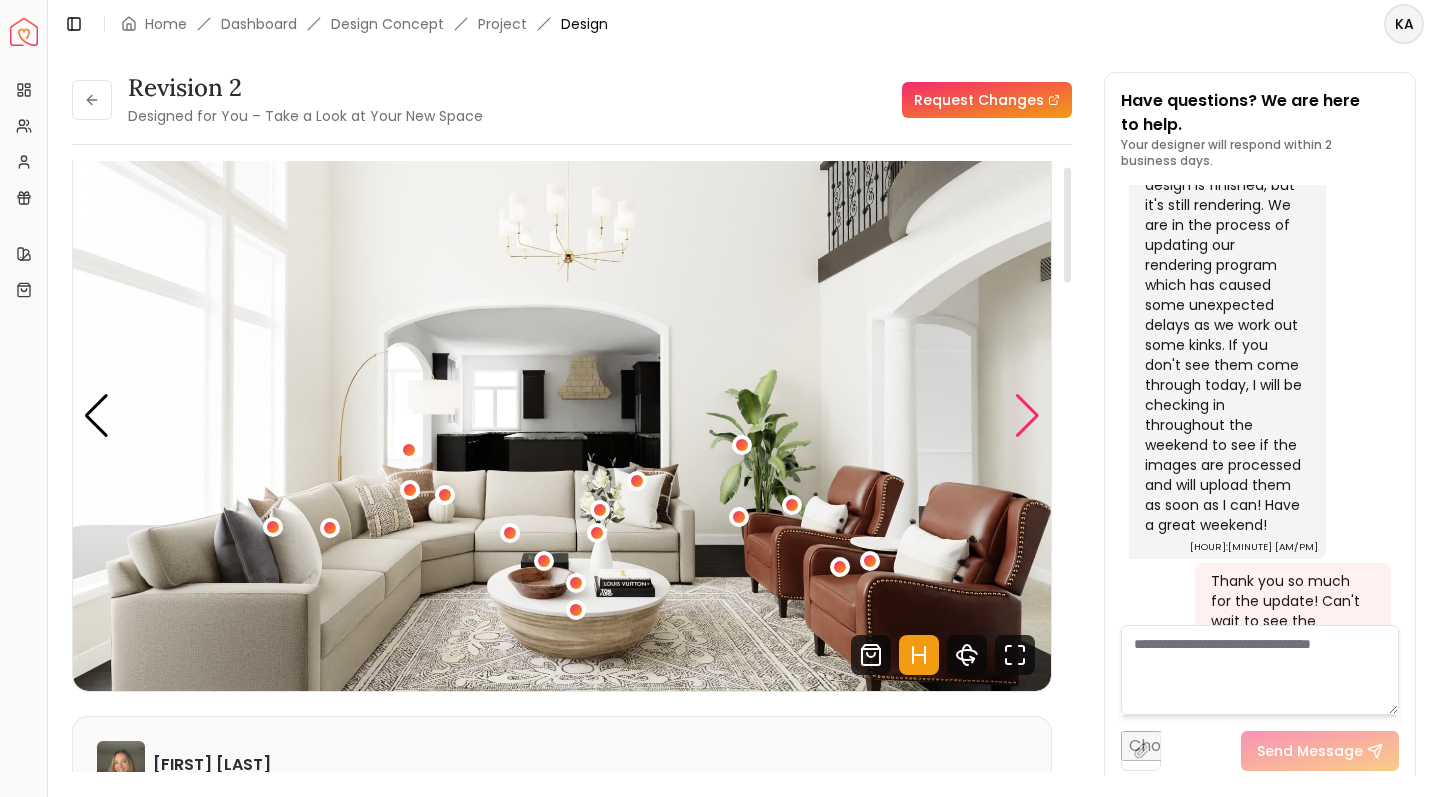 click at bounding box center [1027, 416] 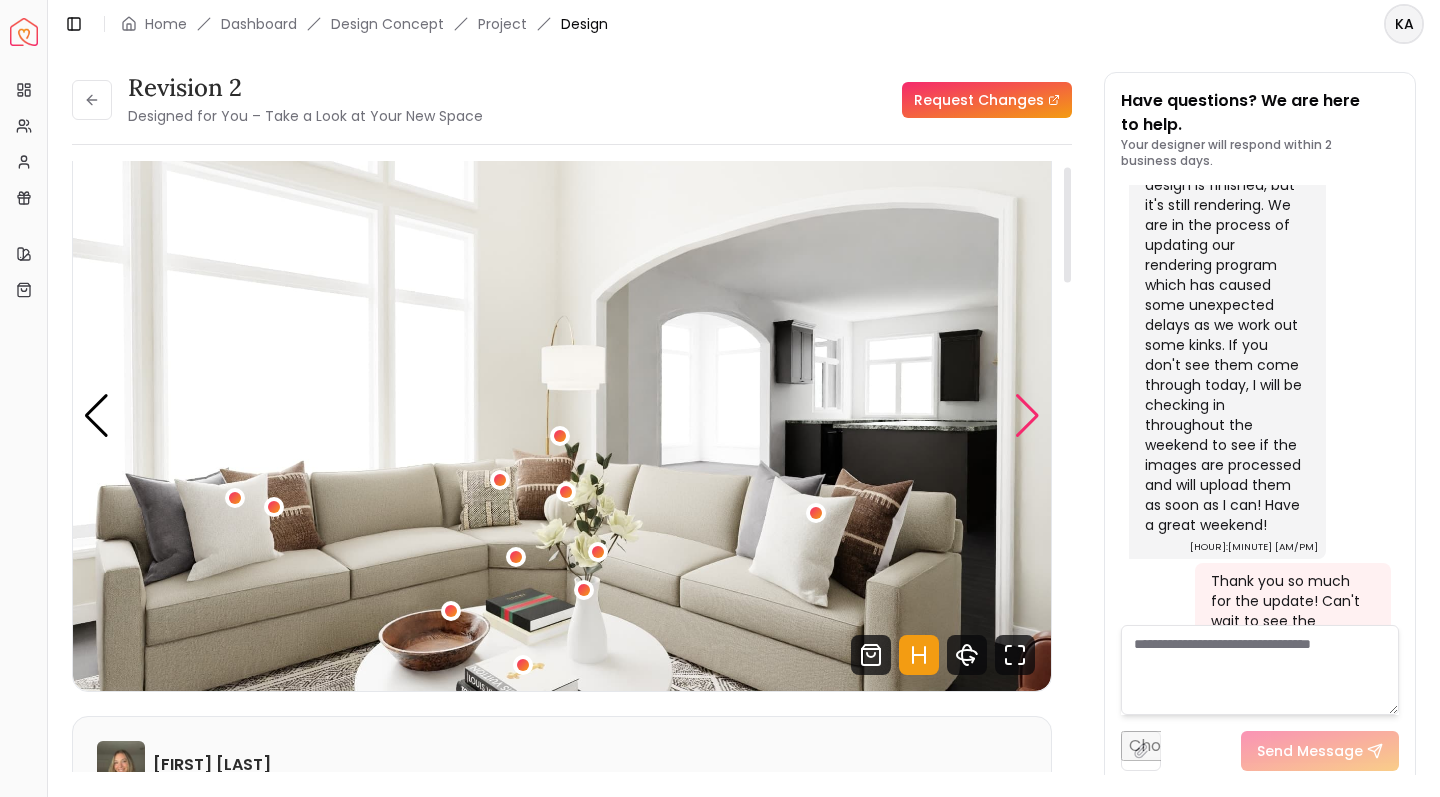 click at bounding box center [1027, 416] 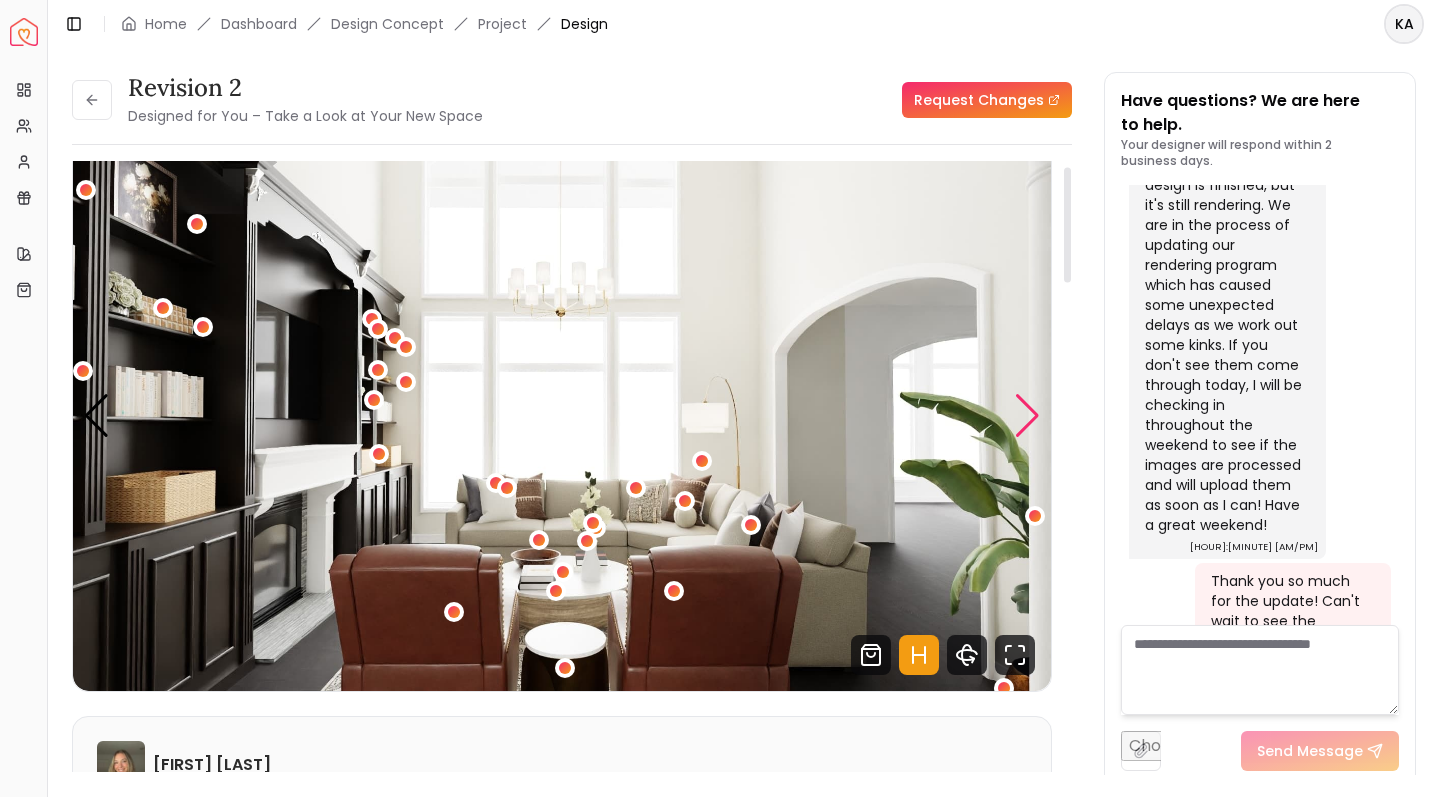 click at bounding box center (1027, 416) 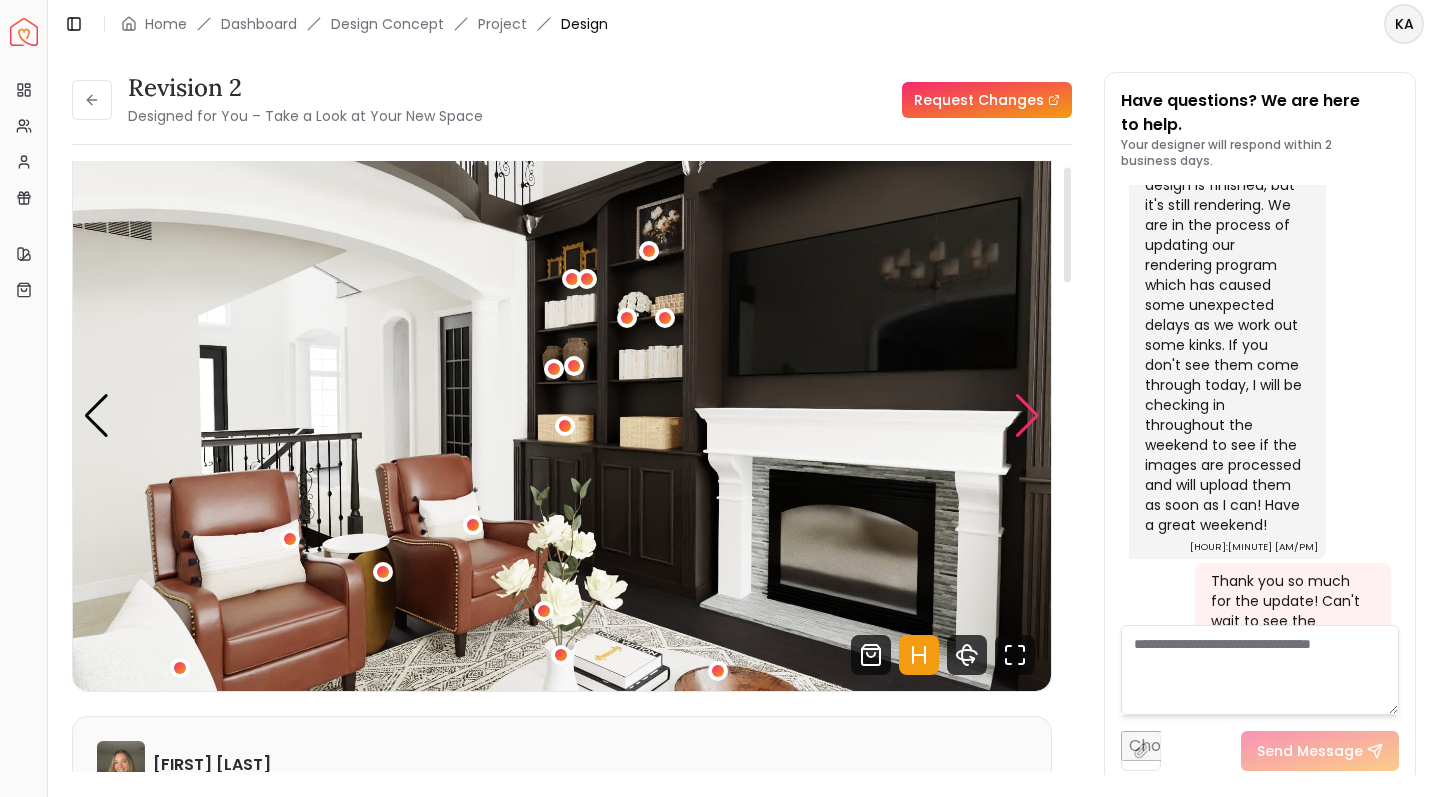 click at bounding box center [1027, 416] 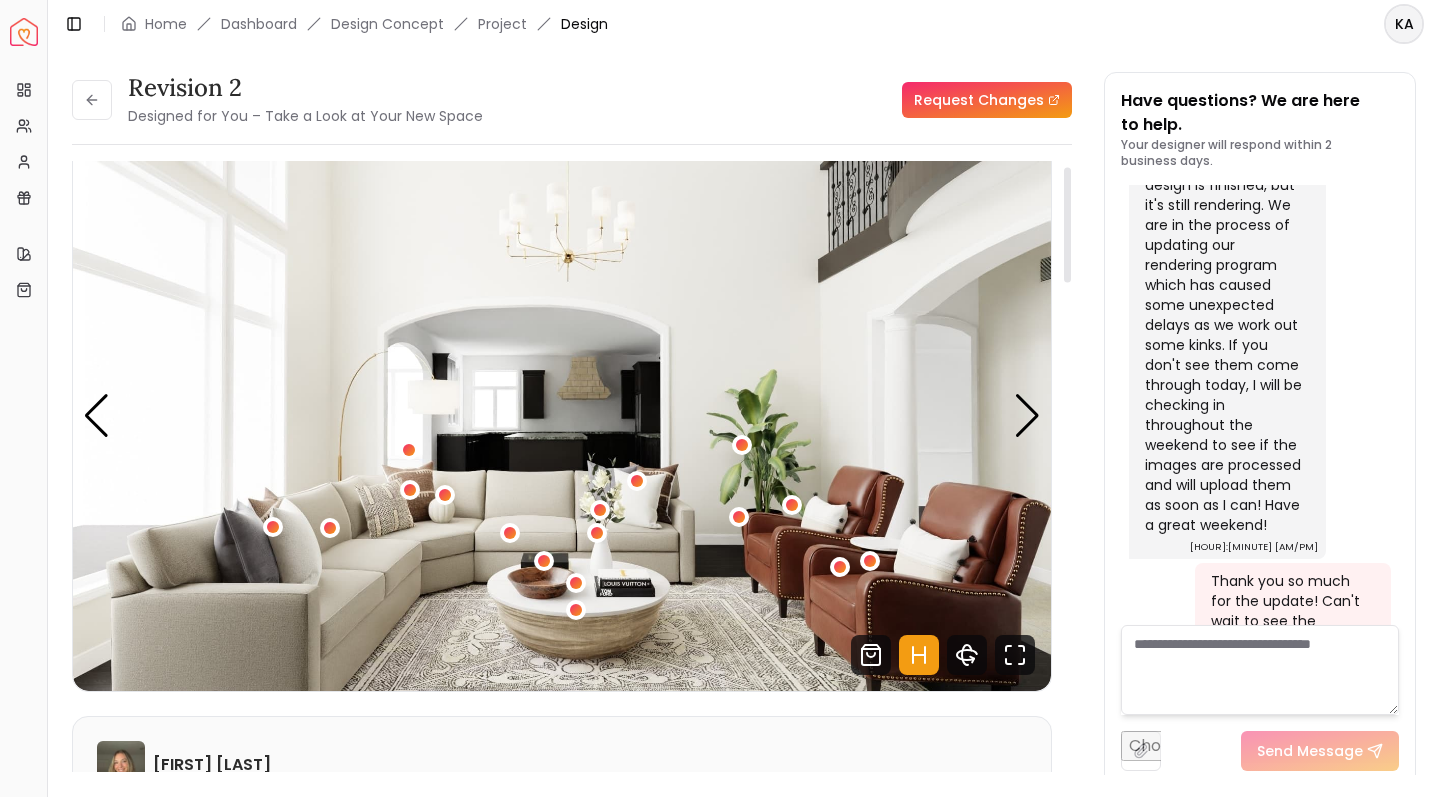 click at bounding box center (562, 416) 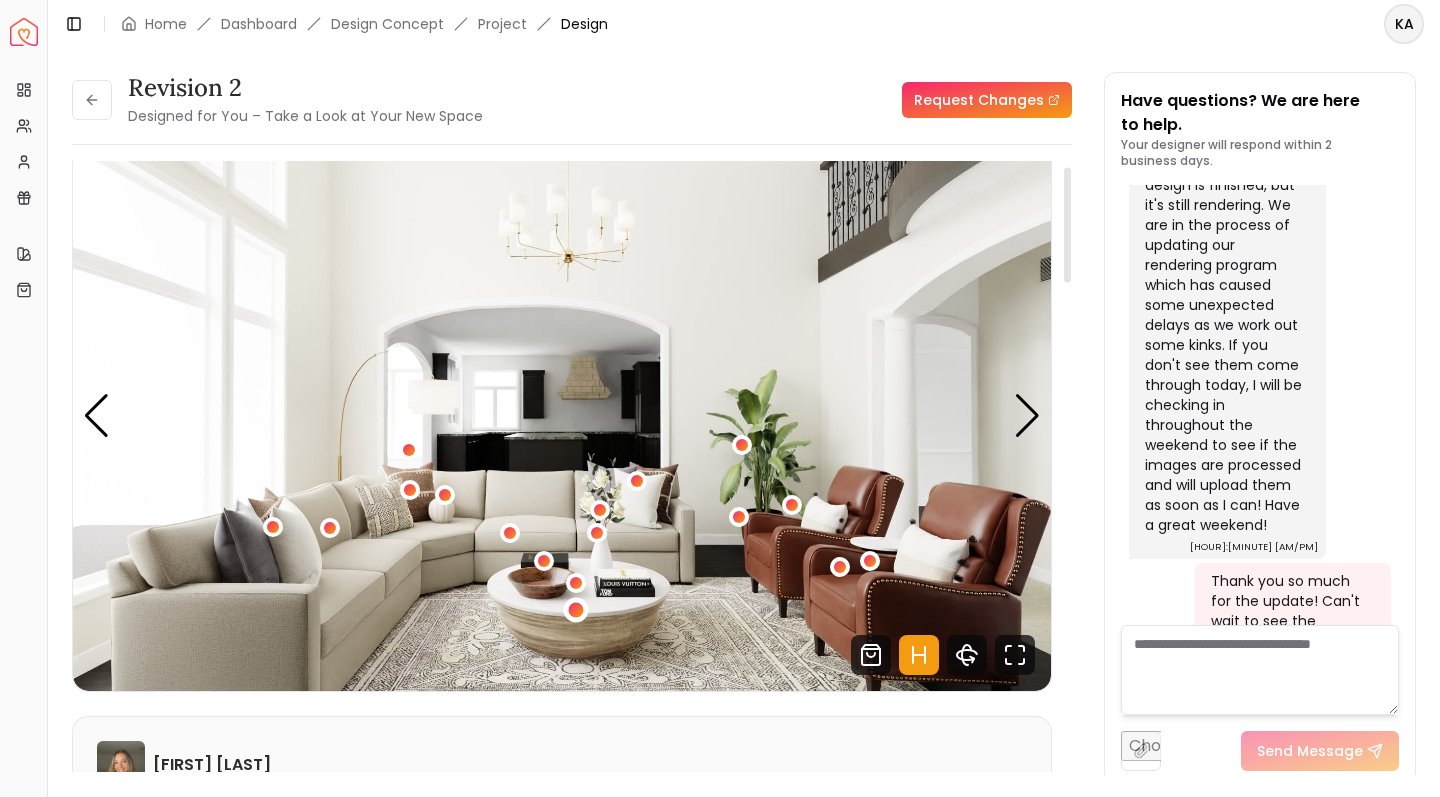 click at bounding box center (575, 609) 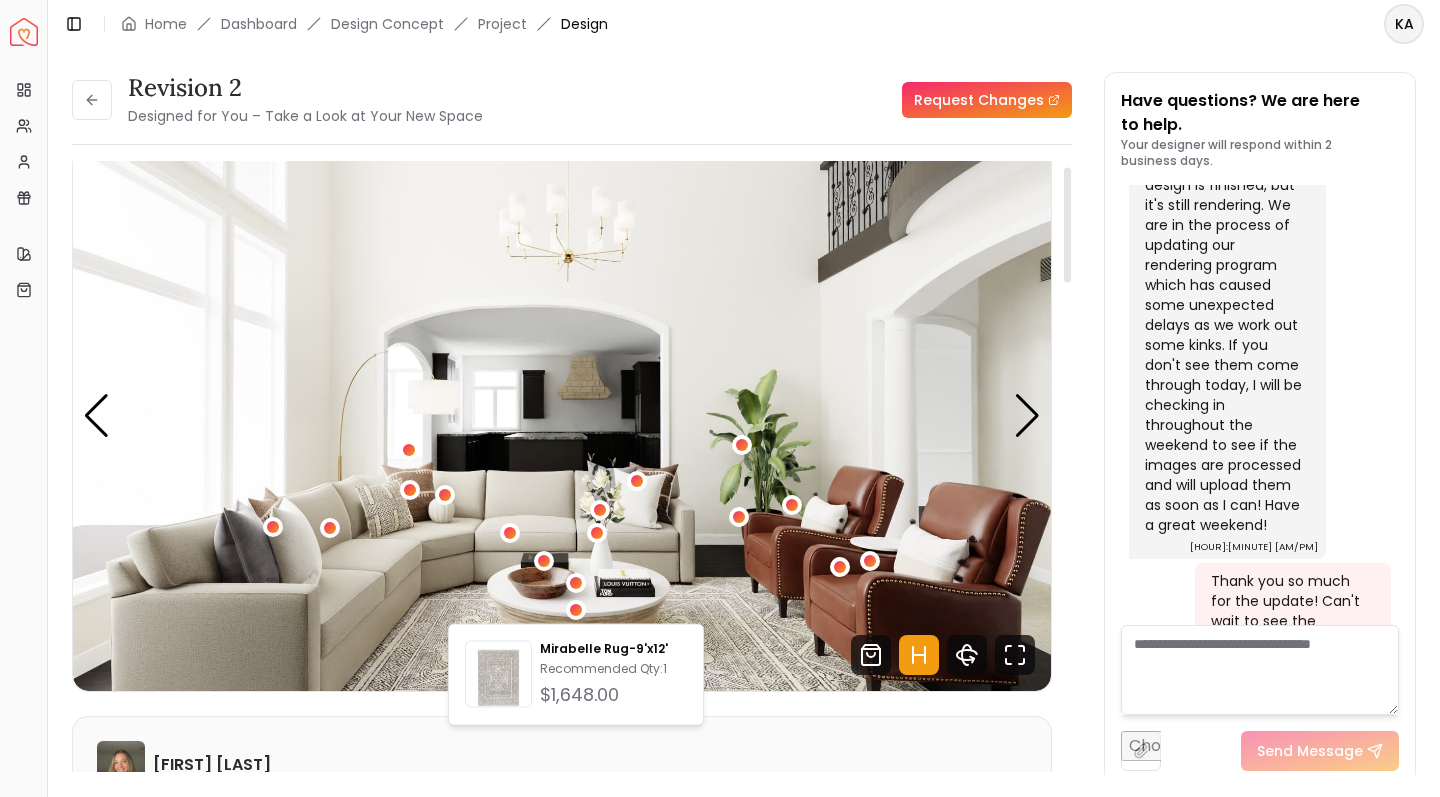 click at bounding box center [562, 416] 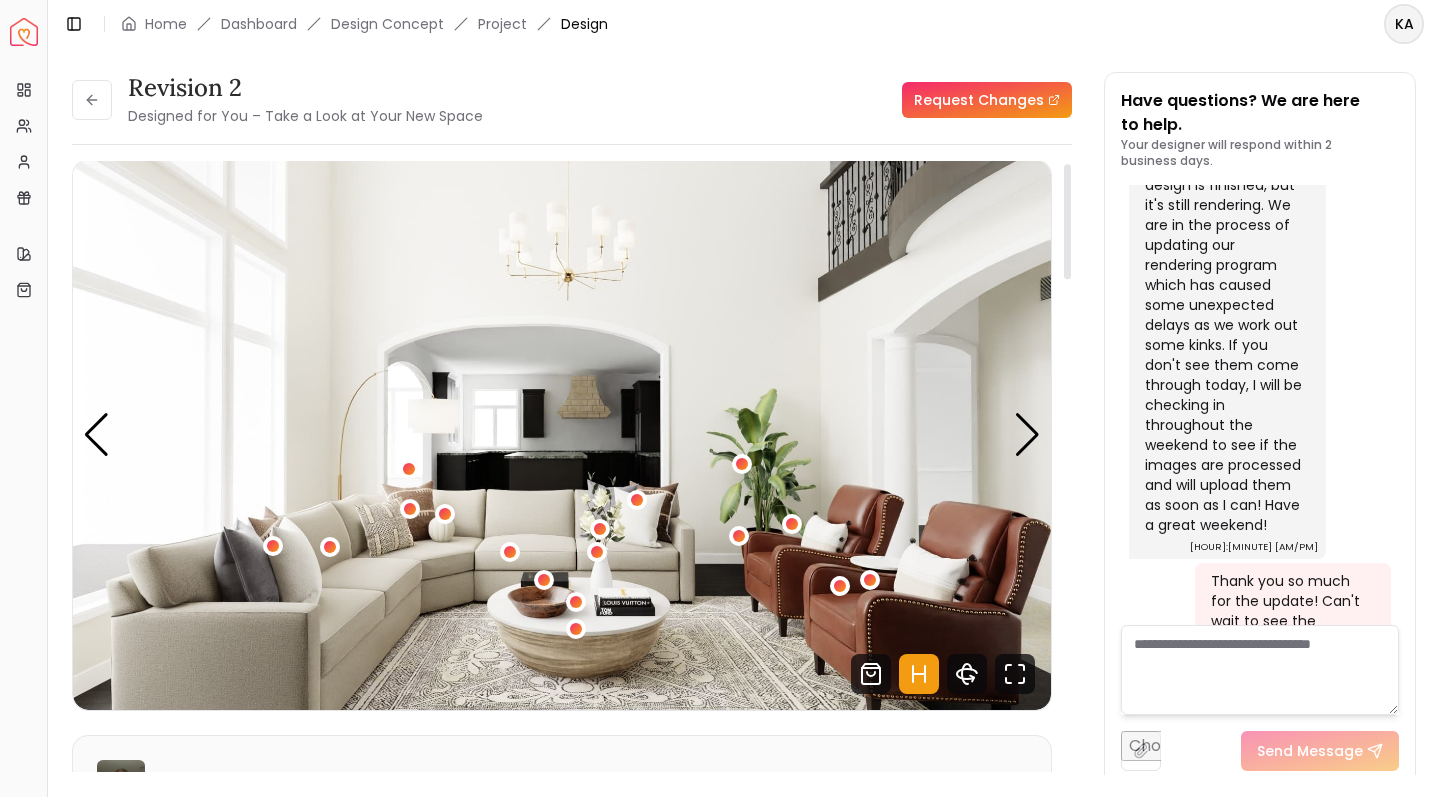 scroll, scrollTop: 12, scrollLeft: 0, axis: vertical 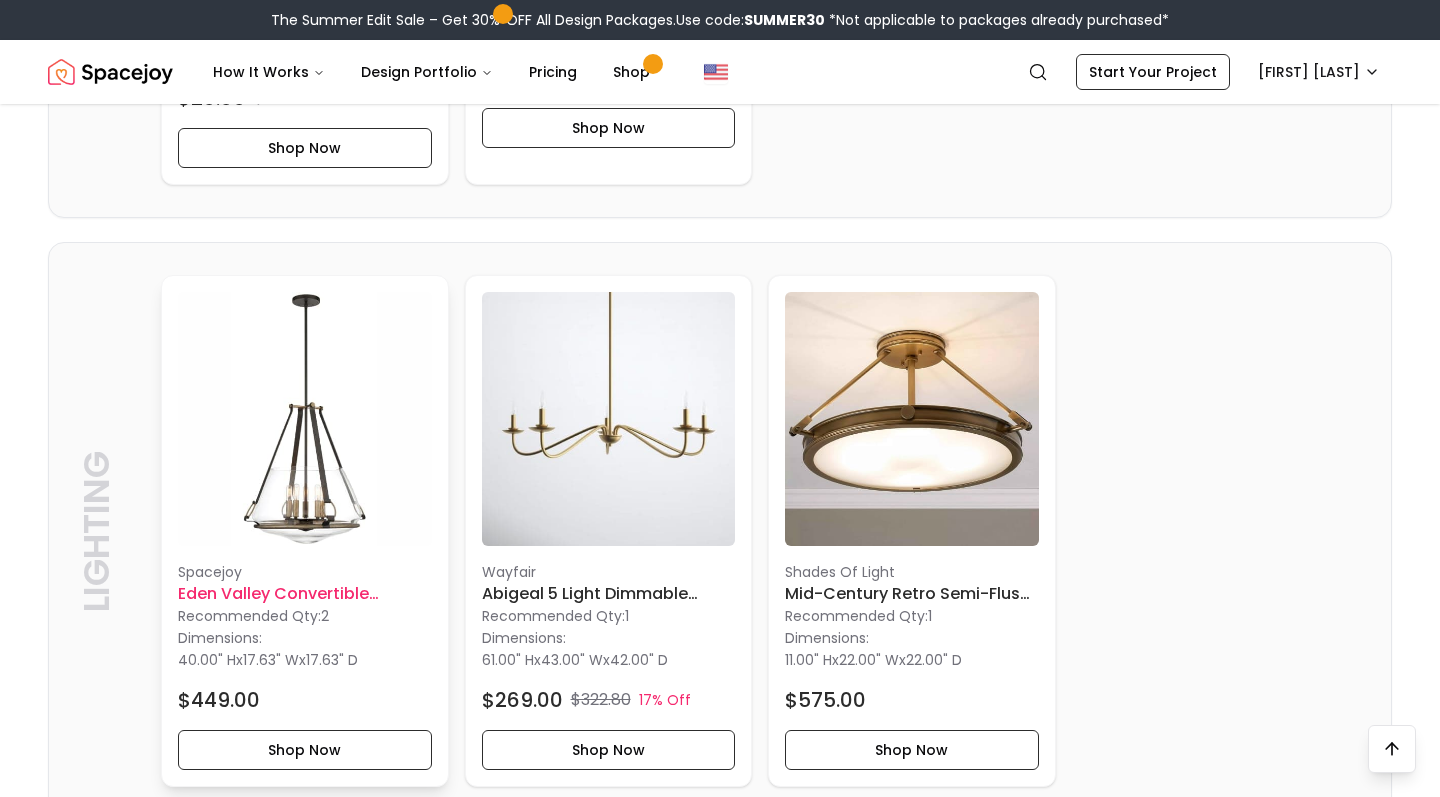 click at bounding box center (305, 419) 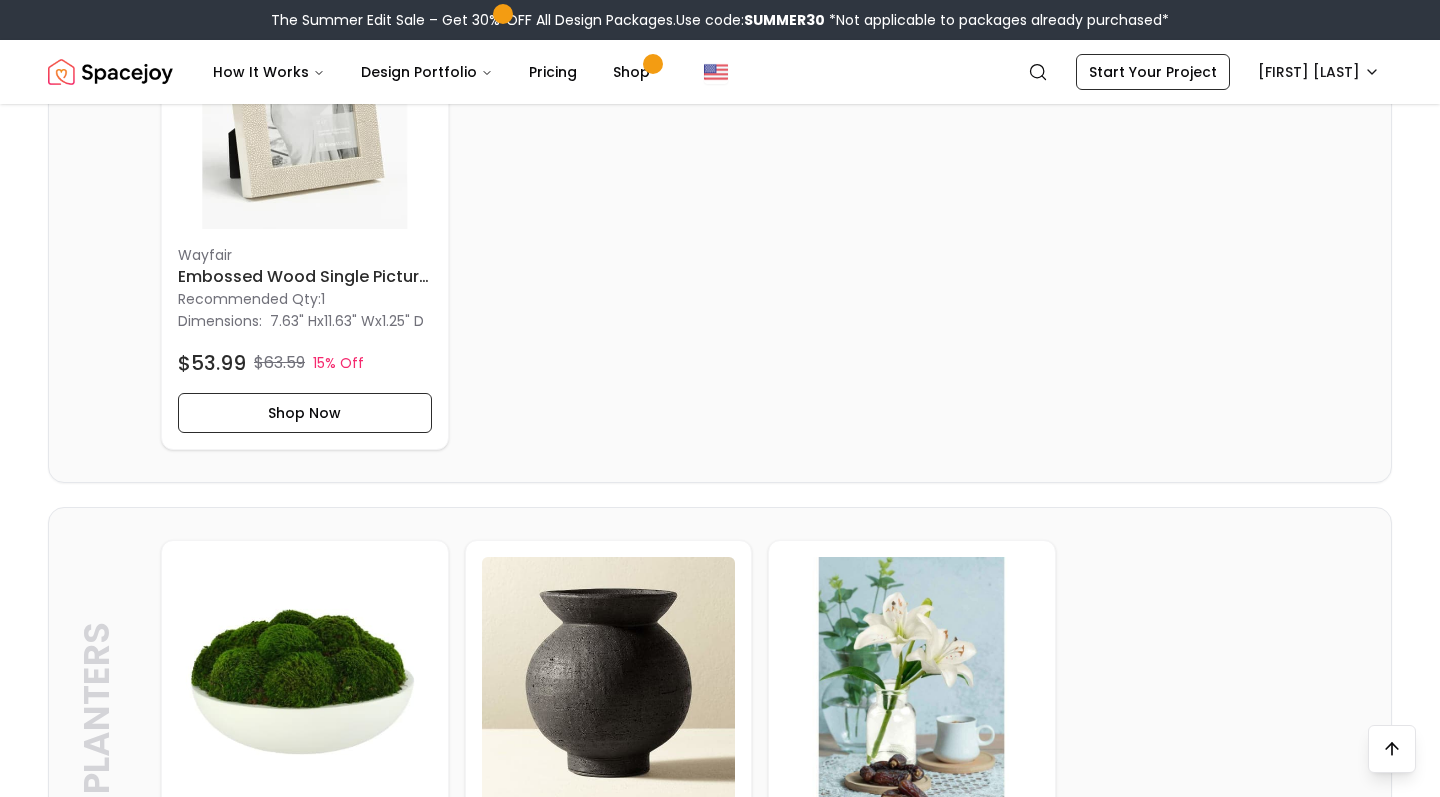 scroll, scrollTop: 1285, scrollLeft: 0, axis: vertical 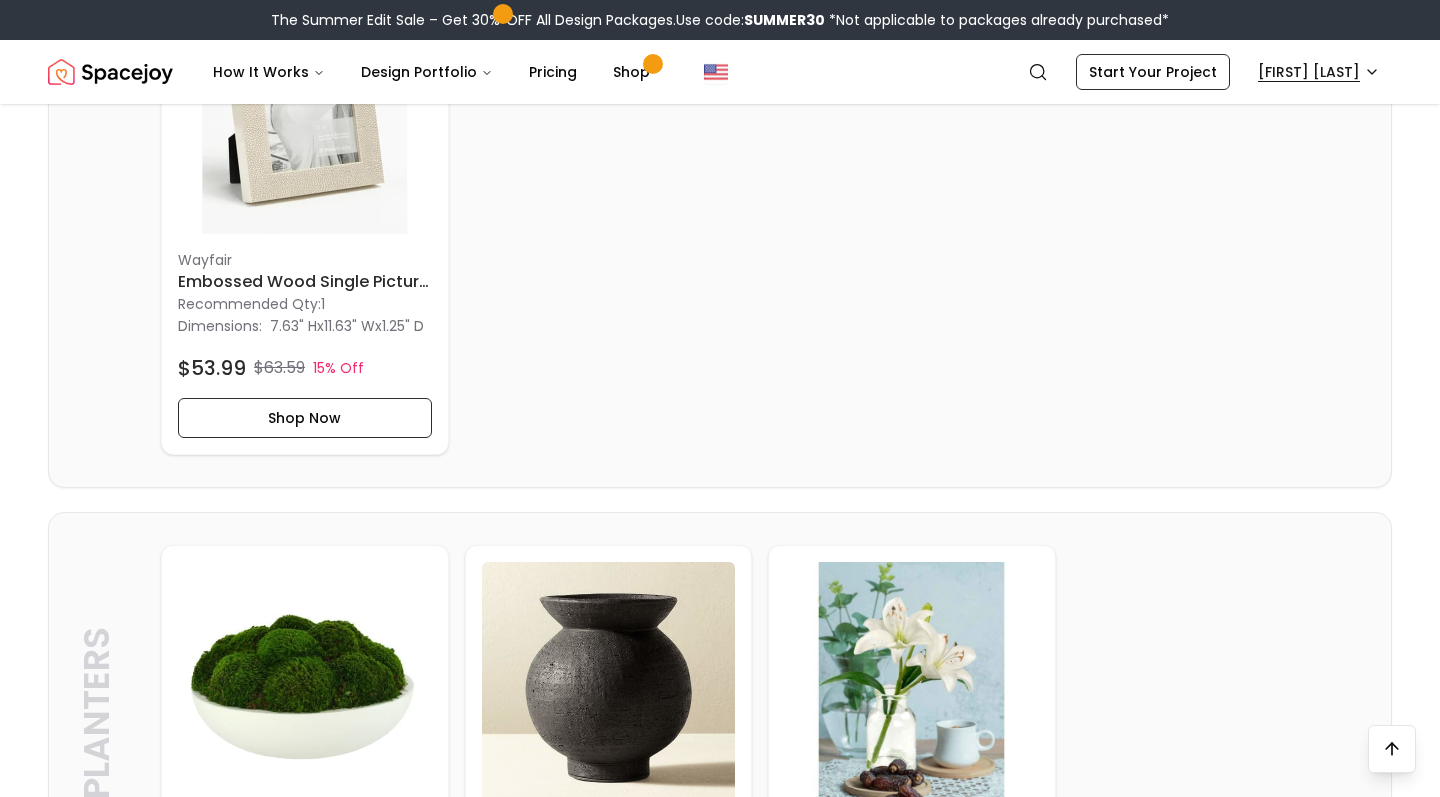 click on "The Summer Edit Sale – Get 30% OFF All Design Packages.  Use code:  SUMMER30   *Not applicable to packages already purchased* Spacejoy Search KA How It Works   Design Portfolio   Pricing Shop Search Start Your Project   [FIRST] [LAST] Your shopping list under   Revision 1 Group By: category Why Shop with Spacejoy? Shopping through Spacejoy isn’t just convenient — it’s smarter. Here’s why: One Cart, All Brands Our concierge places your orders across all retailers—no juggling multiple accounts. Track Everything, In One Place Monitor all your orders from different brands in your Spacejoy dashboard. Returns? Refunds? Relax. We manage returns and refunds with retailers so you don’t have to. Price Match Guarantee We match the best prices and notify you of drops before placing orders. Deals Done Right We automatically apply the best deals available — no extra work needed. Exclusive Discounts Get special perks from select brands only through Spacejoy. Out of Stock? We’ve Got You Decor Decor West Elm 1" at bounding box center [720, 2252] 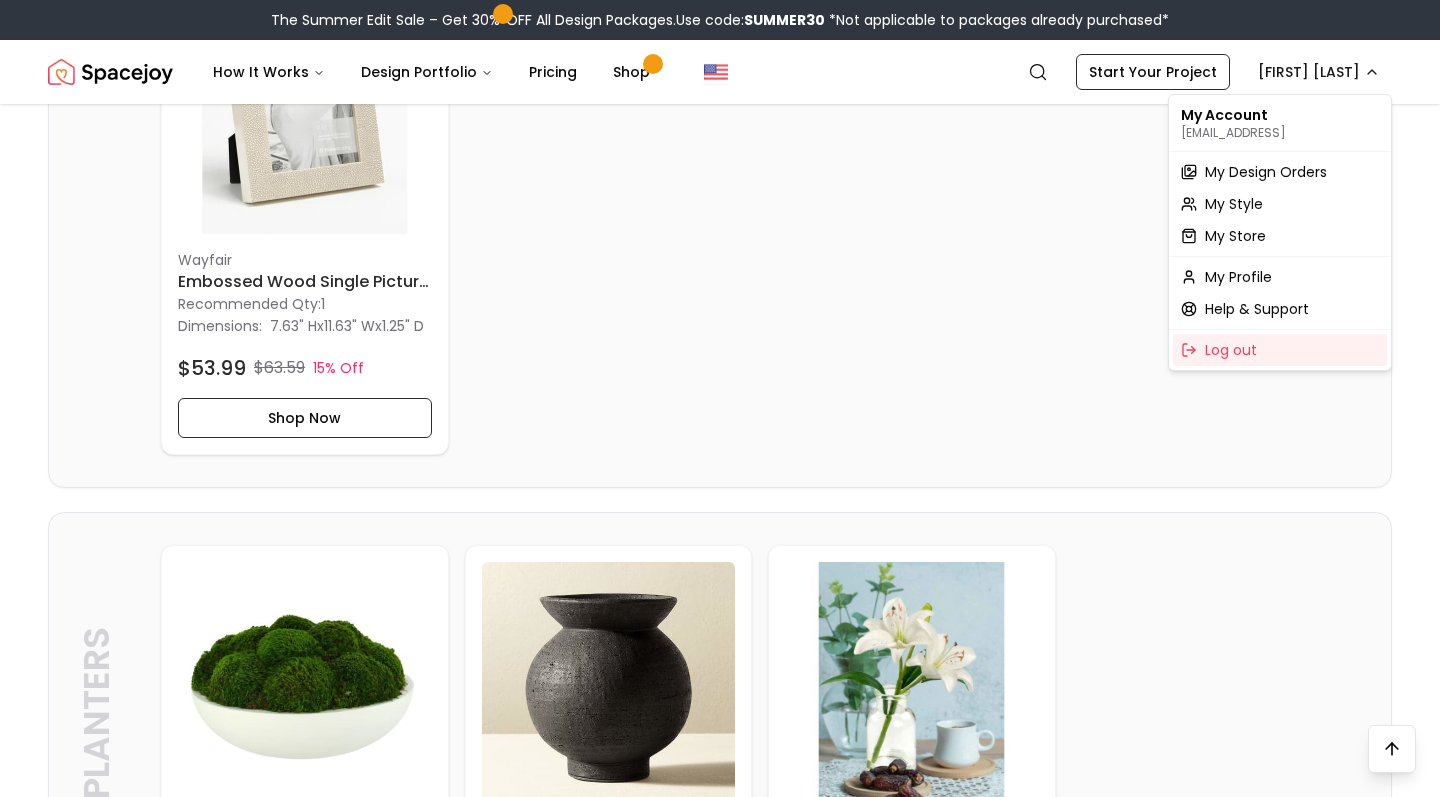 click on "The Summer Edit Sale – Get 30% OFF All Design Packages.  Use code:  SUMMER30   *Not applicable to packages already purchased* Spacejoy Search KA How It Works   Design Portfolio   Pricing Shop Search Start Your Project   [FIRST] [LAST] Your shopping list under   Revision 1 Group By: category Why Shop with Spacejoy? Shopping through Spacejoy isn’t just convenient — it’s smarter. Here’s why: One Cart, All Brands Our concierge places your orders across all retailers—no juggling multiple accounts. Track Everything, In One Place Monitor all your orders from different brands in your Spacejoy dashboard. Returns? Refunds? Relax. We manage returns and refunds with retailers so you don’t have to. Price Match Guarantee We match the best prices and notify you of drops before placing orders. Deals Done Right We automatically apply the best deals available — no extra work needed. Exclusive Discounts Get special perks from select brands only through Spacejoy. Out of Stock? We’ve Got You Decor Decor West Elm 1" at bounding box center [720, 2252] 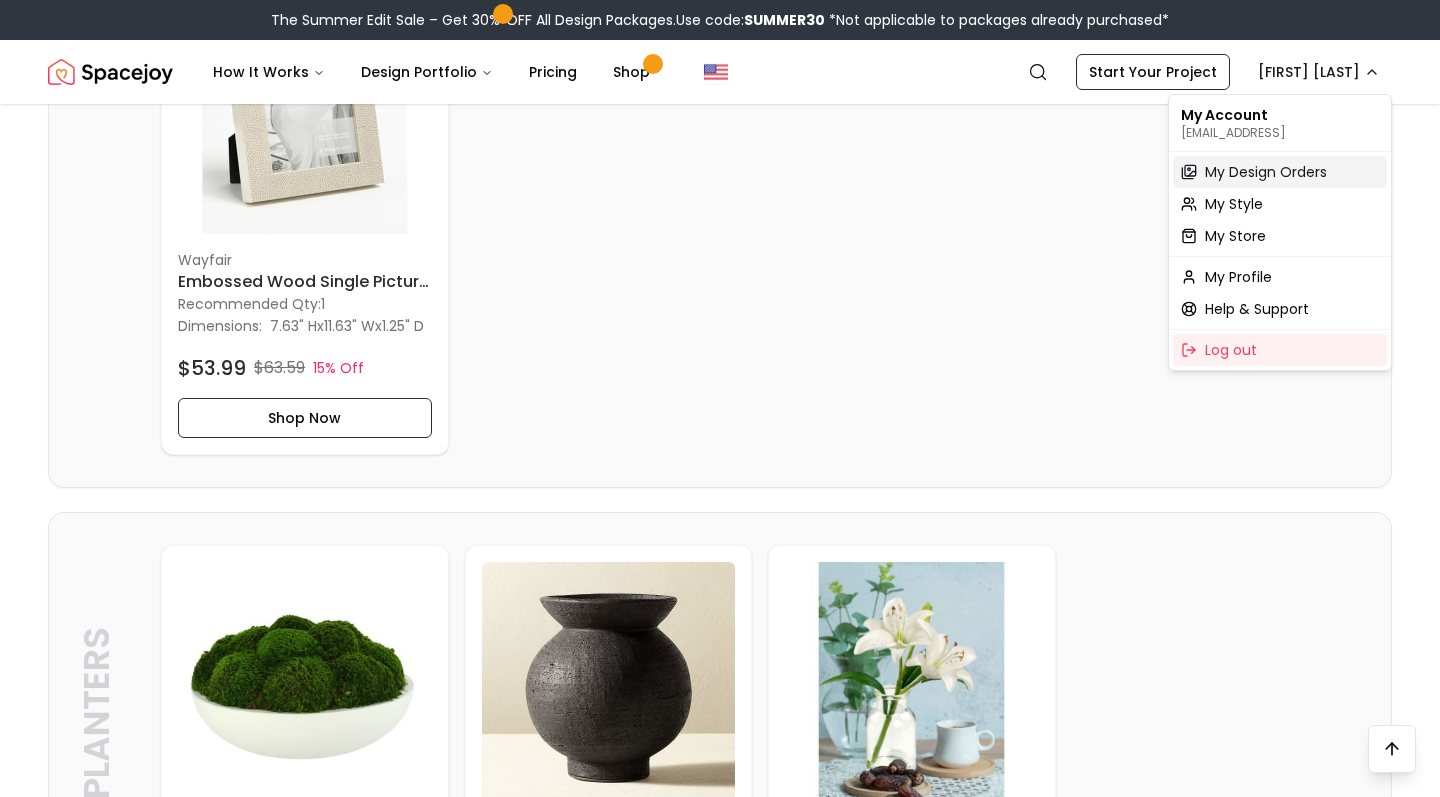 click on "My Design Orders" at bounding box center [1266, 172] 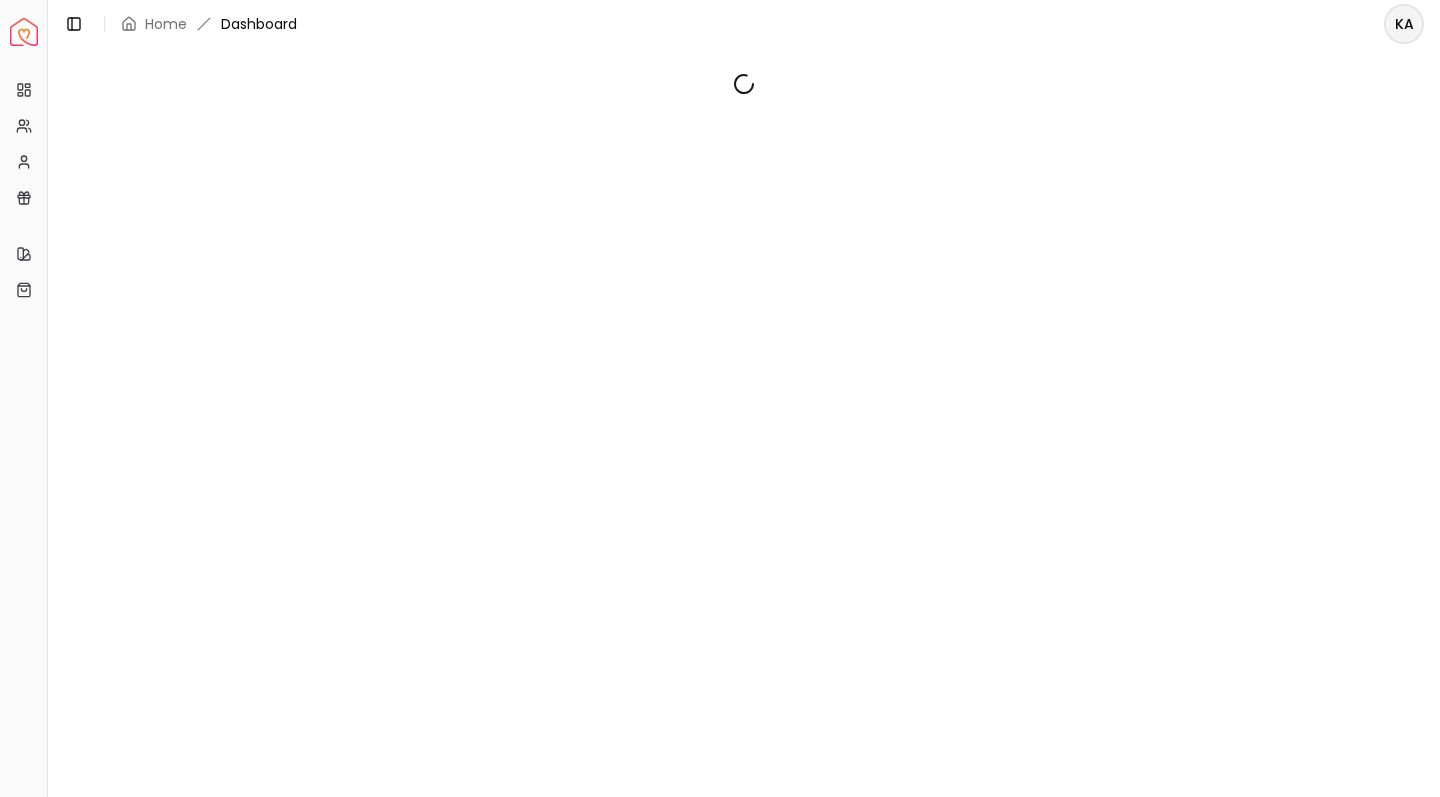 scroll, scrollTop: 0, scrollLeft: 0, axis: both 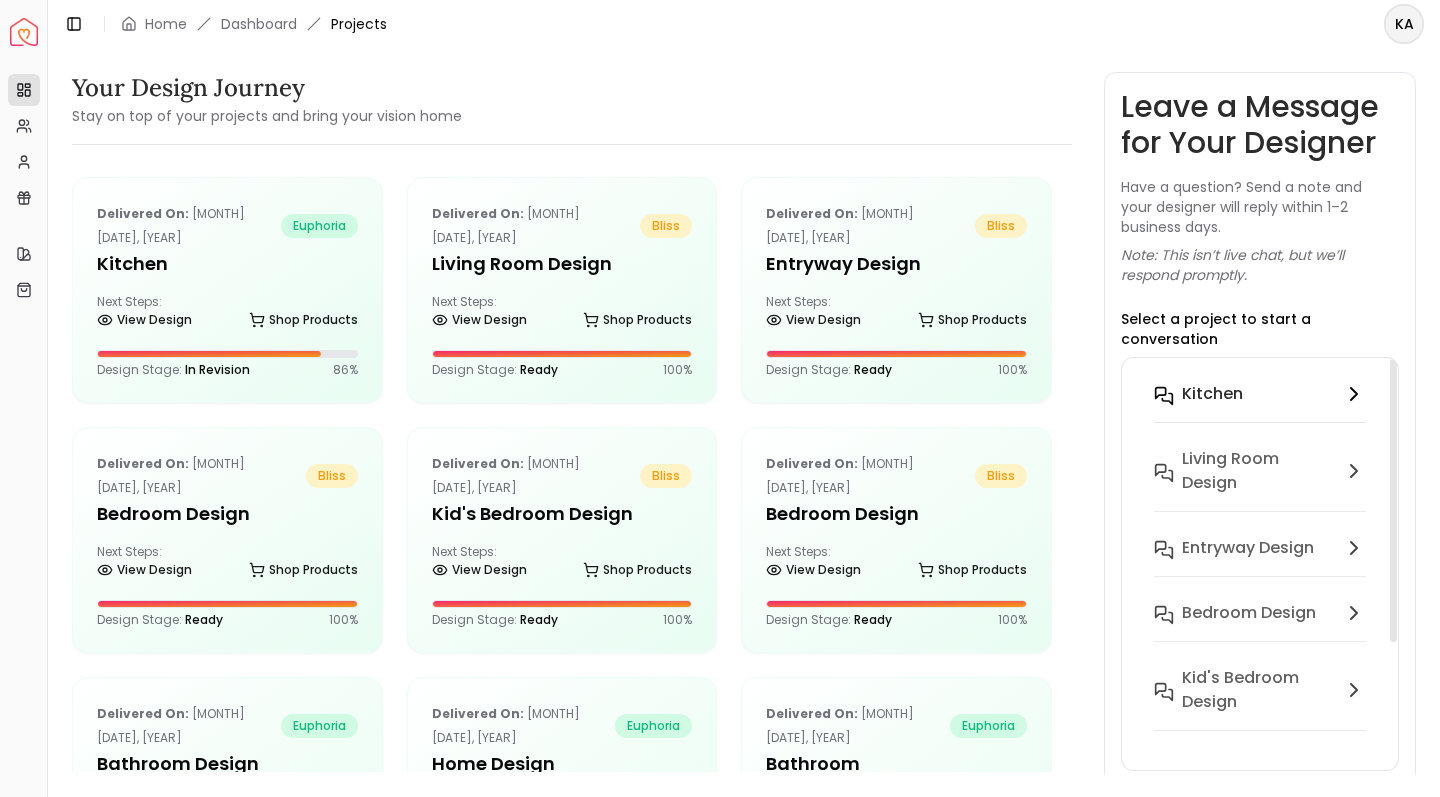 click on "Kitchen" at bounding box center (1258, 394) 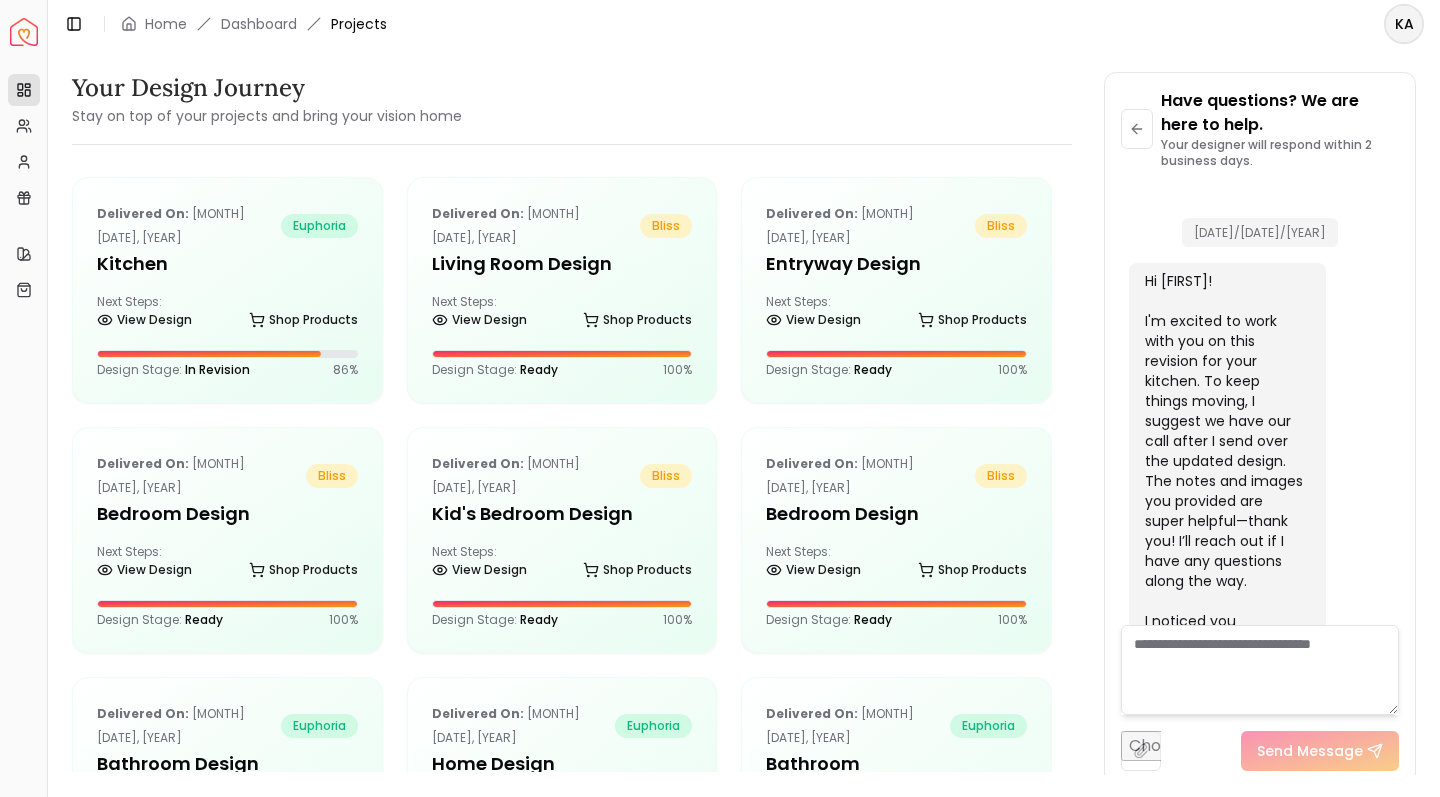 scroll, scrollTop: 6724, scrollLeft: 0, axis: vertical 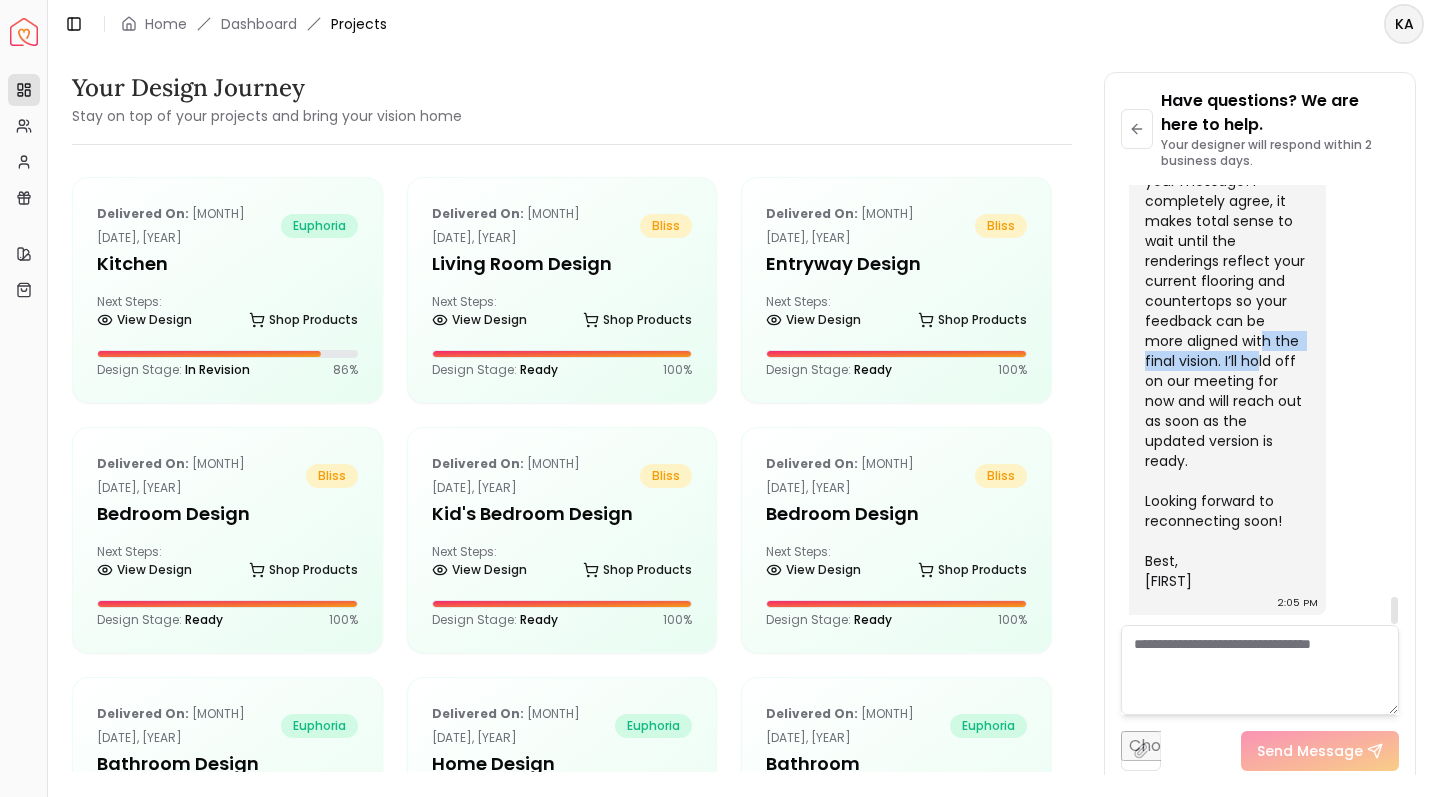 click on "Hi [FIRST],
Thanks so much for your message! I completely agree, it makes total sense to wait until the renderings reflect your current flooring and countertops so your feedback can be more aligned with the final vision. I’ll hold off on our meeting for now and will reach out as soon as the updated version is ready.
Looking forward to reconnecting soon!
Best,
[FIRST]" at bounding box center [1225, 351] 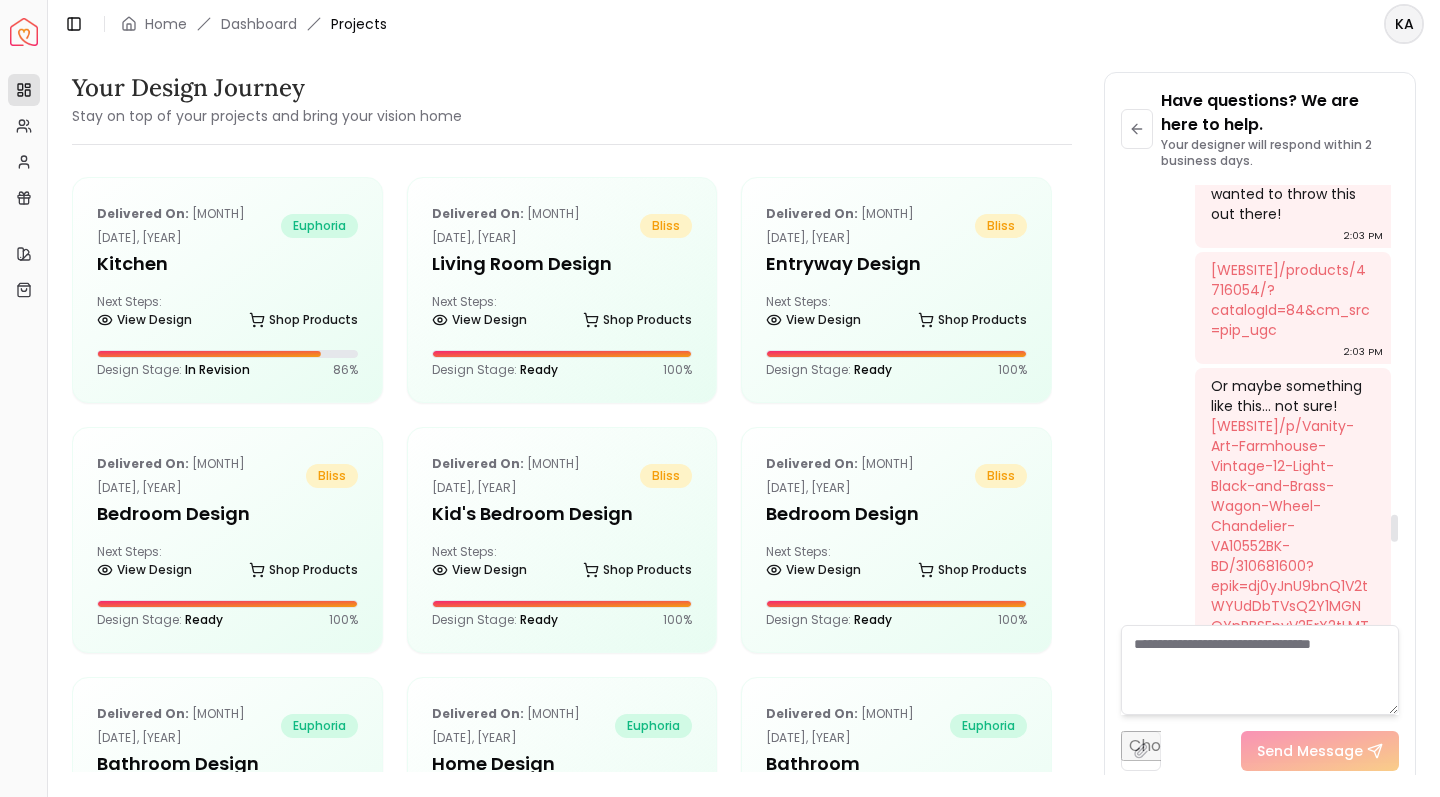 scroll, scrollTop: 5379, scrollLeft: 0, axis: vertical 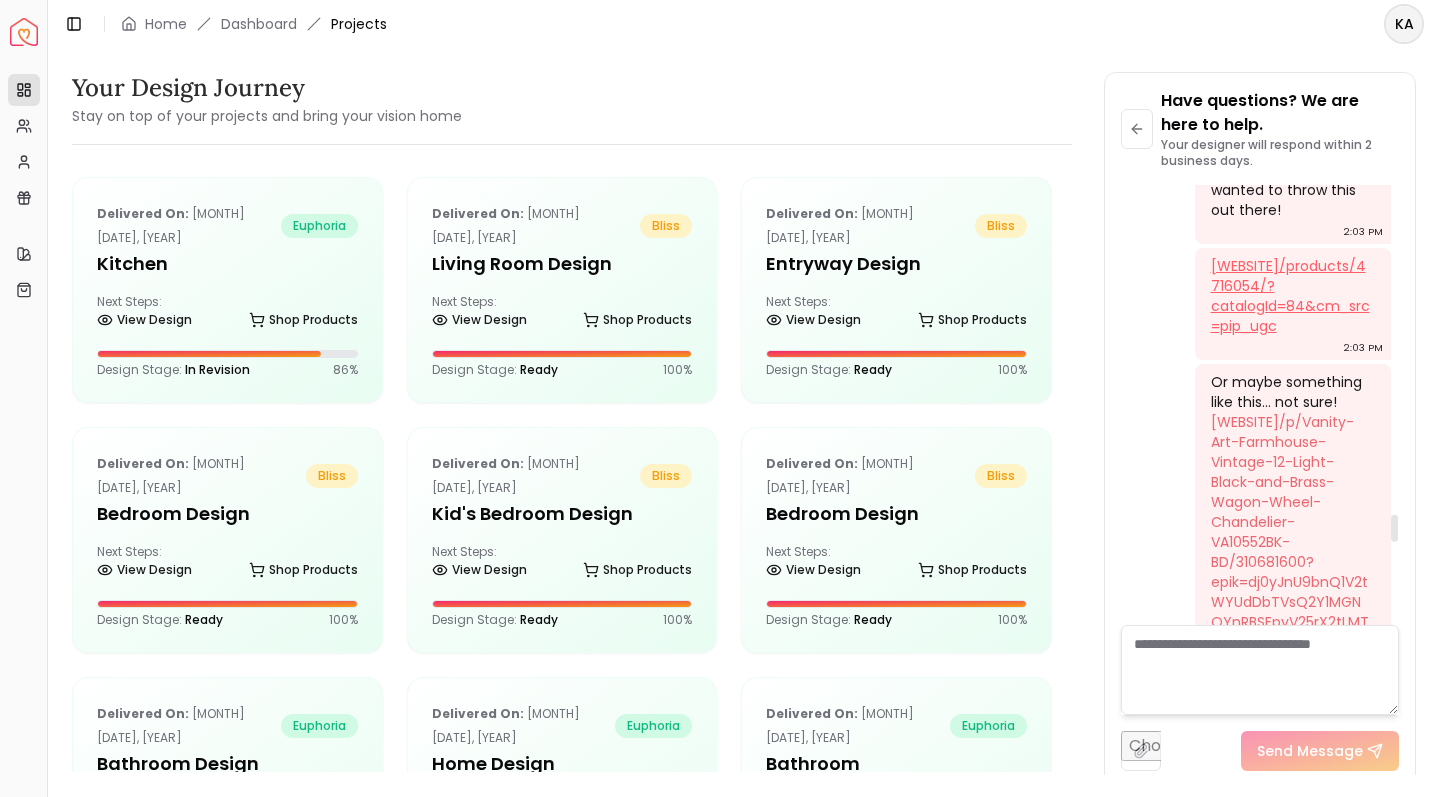 click on "[WEBSITE]/products/4716054/?catalogId=84&cm_src=pip_ugc" at bounding box center (1290, 296) 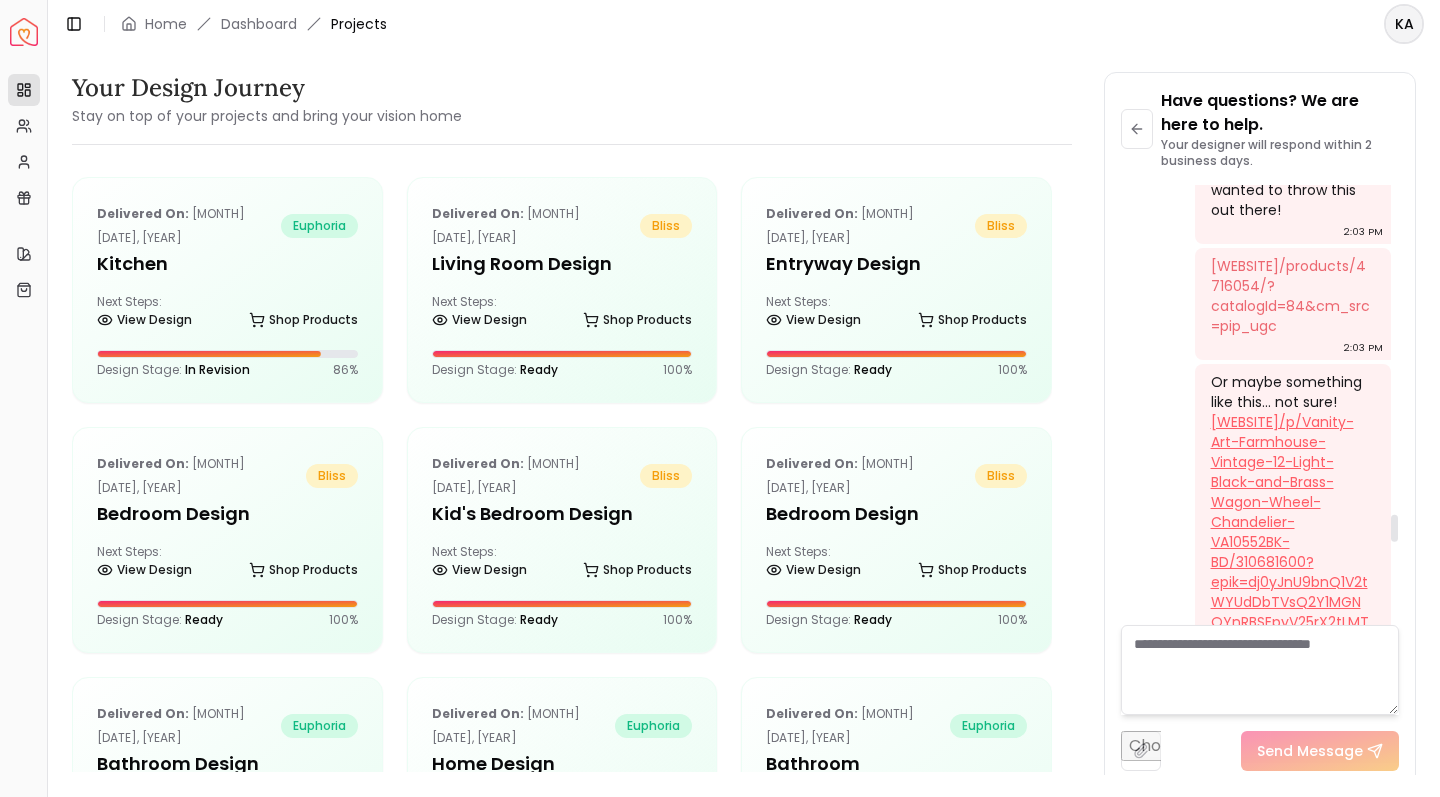 click on "[WEBSITE]/p/Vanity-Art-Farmhouse-Vintage-12-Light-Black-and-Brass-Wagon-Wheel-Chandelier-VA10552BK-BD/310681600?epik=dj0yJnU9bnQ1V2tWYUdDbTVsQ2Y1MGNOYnRBSEpyV25rX2tLMTgmcD0wJm49VkNheDJEc2JtcnZ5a3Jjd2tpSUxEZyZ0PUFBQUFBR2lMc1g4" at bounding box center [1290, 562] 